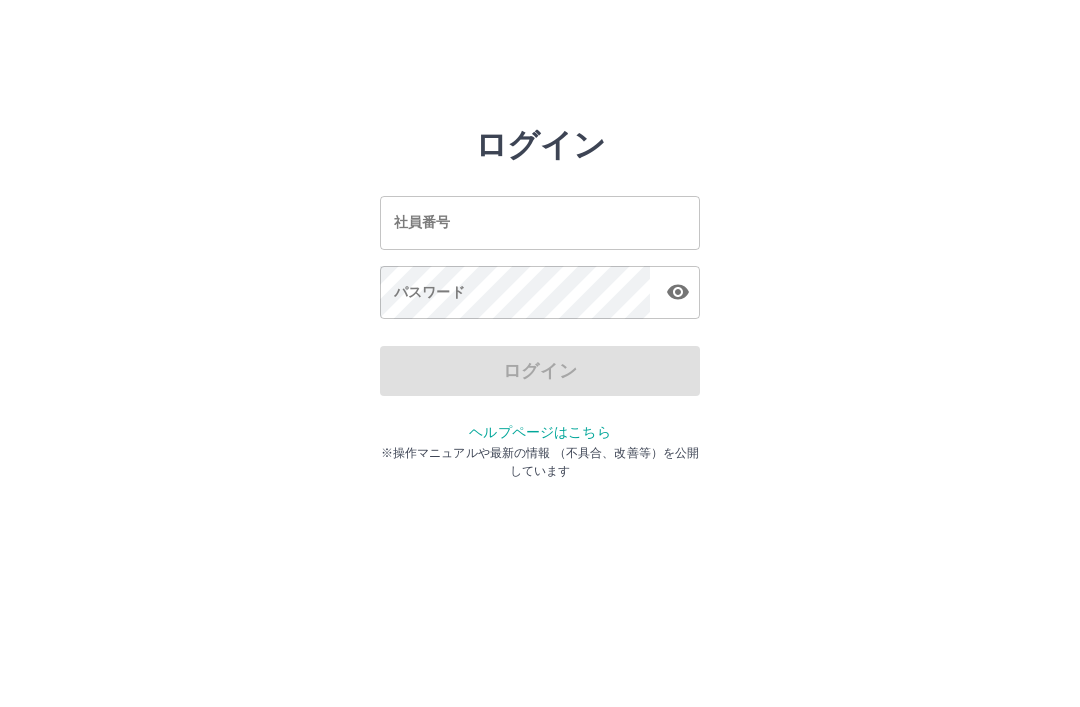 scroll, scrollTop: 0, scrollLeft: 0, axis: both 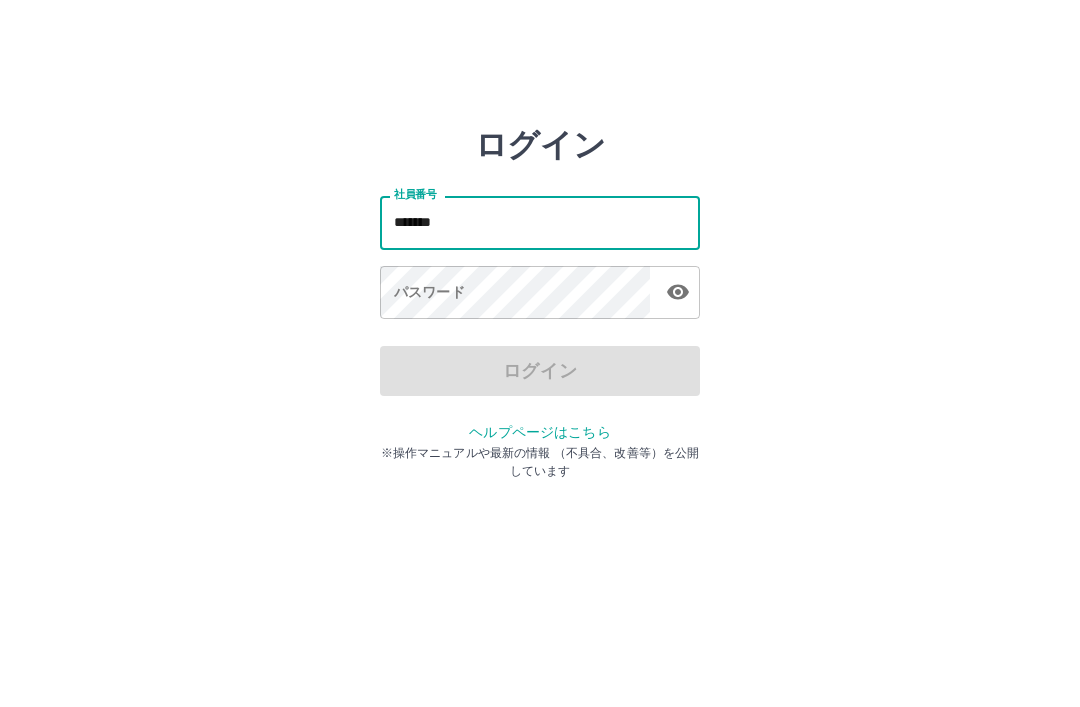 type on "*******" 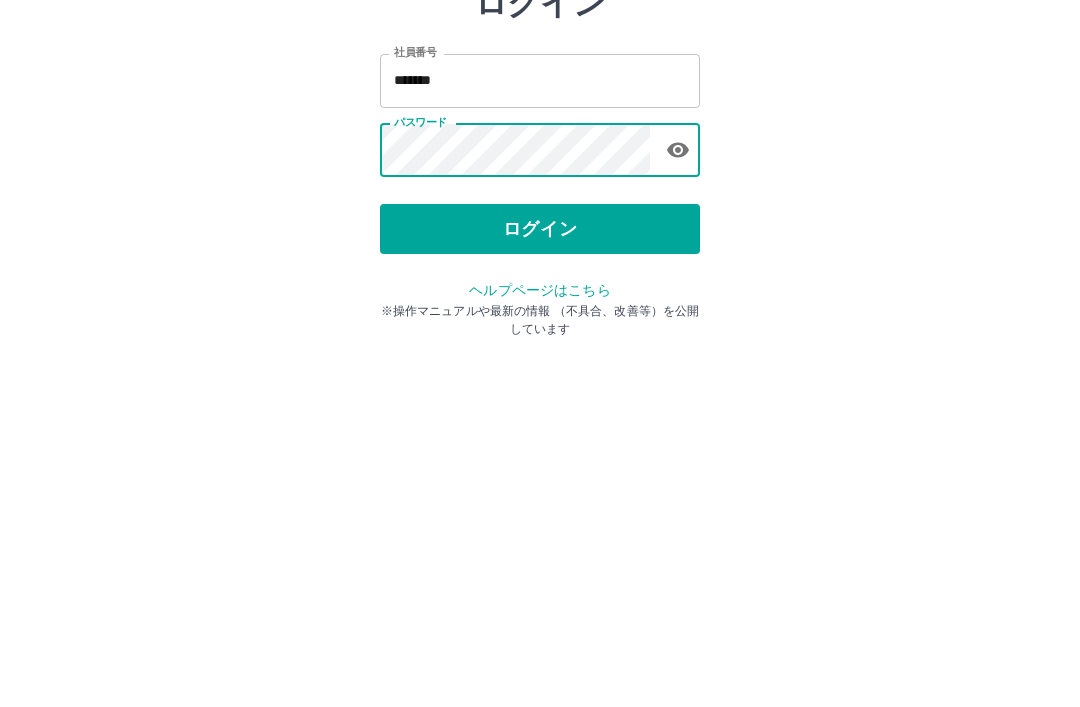 click on "ログイン" at bounding box center [540, 371] 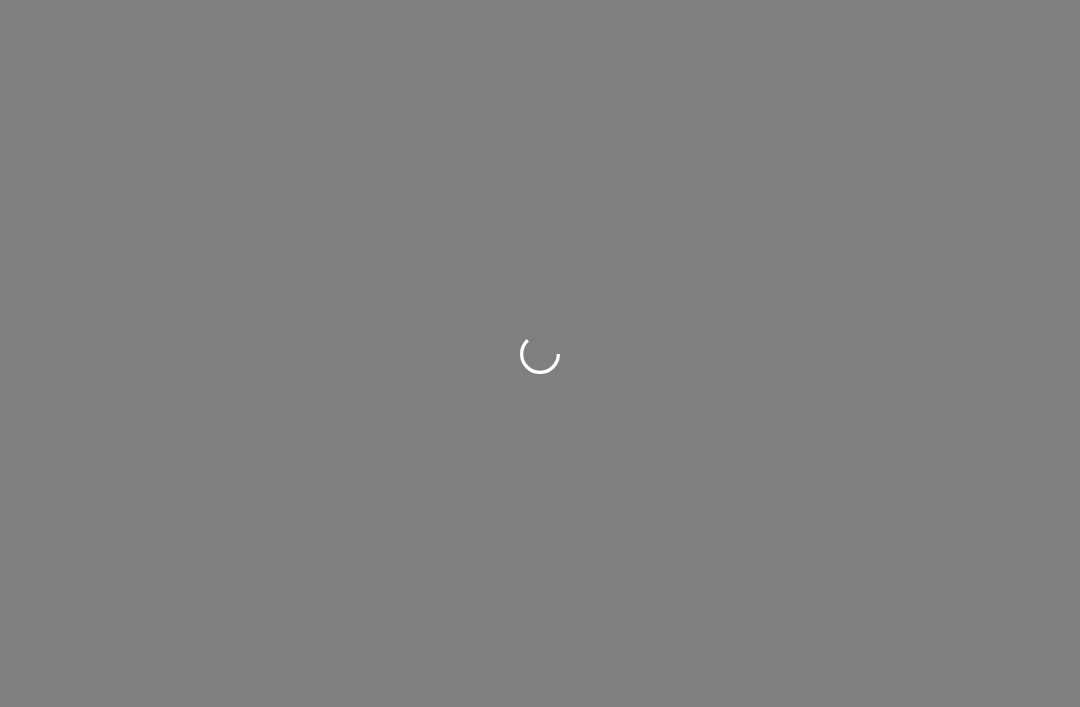 scroll, scrollTop: 0, scrollLeft: 0, axis: both 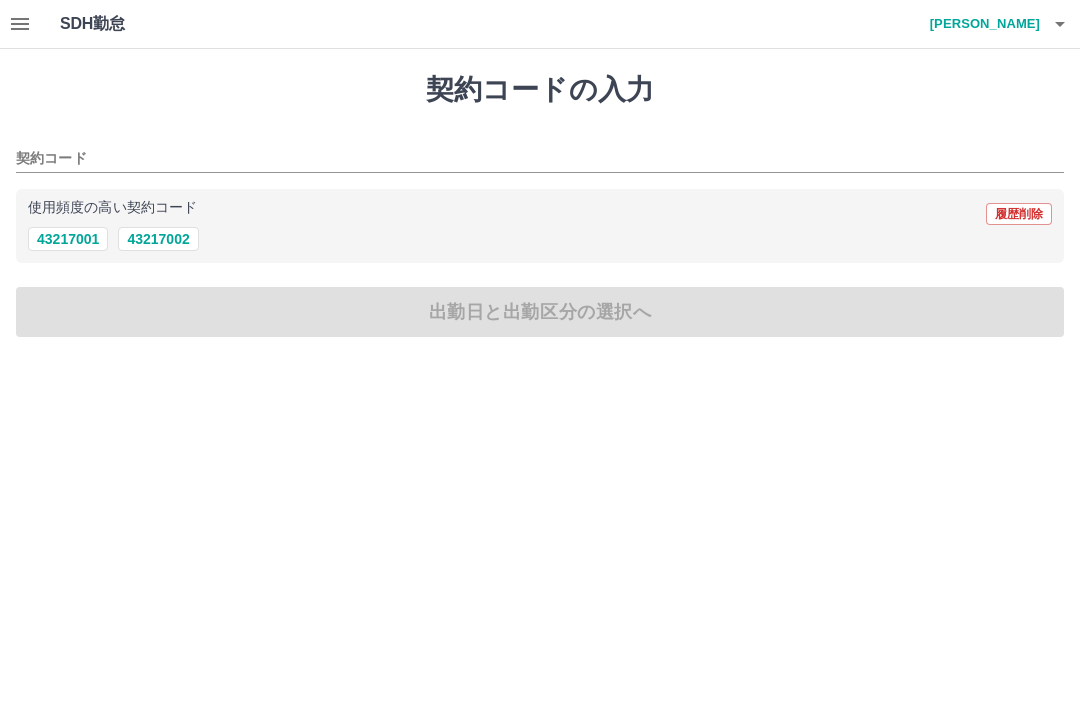 click on "43217002" at bounding box center [158, 239] 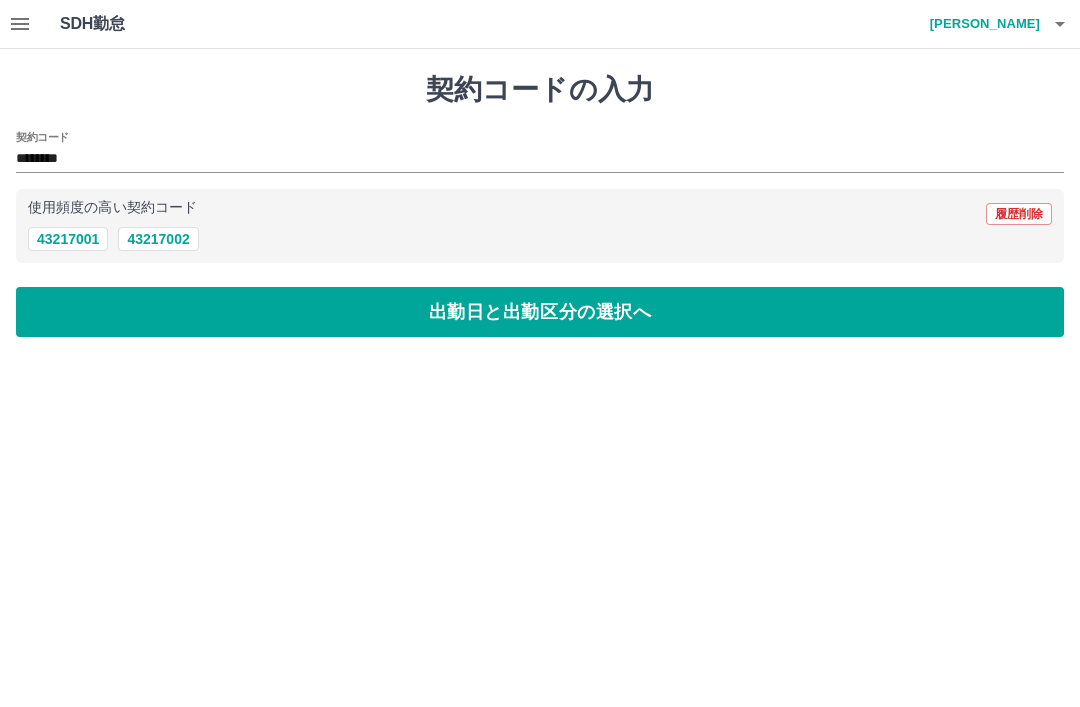 click on "出勤日と出勤区分の選択へ" at bounding box center [540, 312] 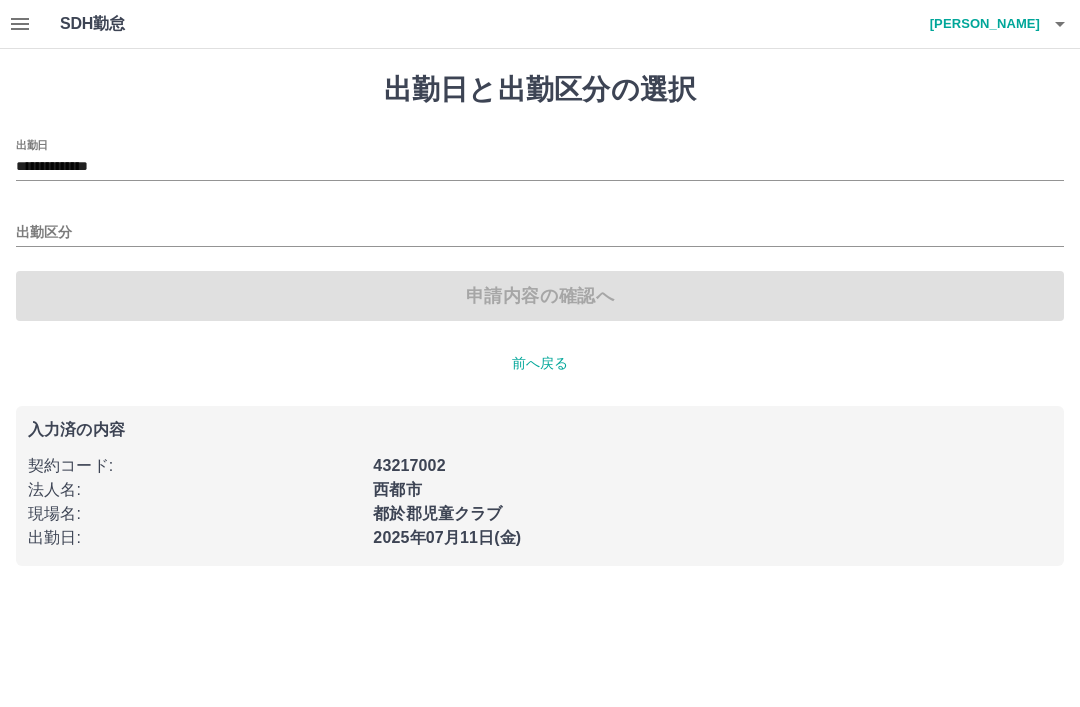 click 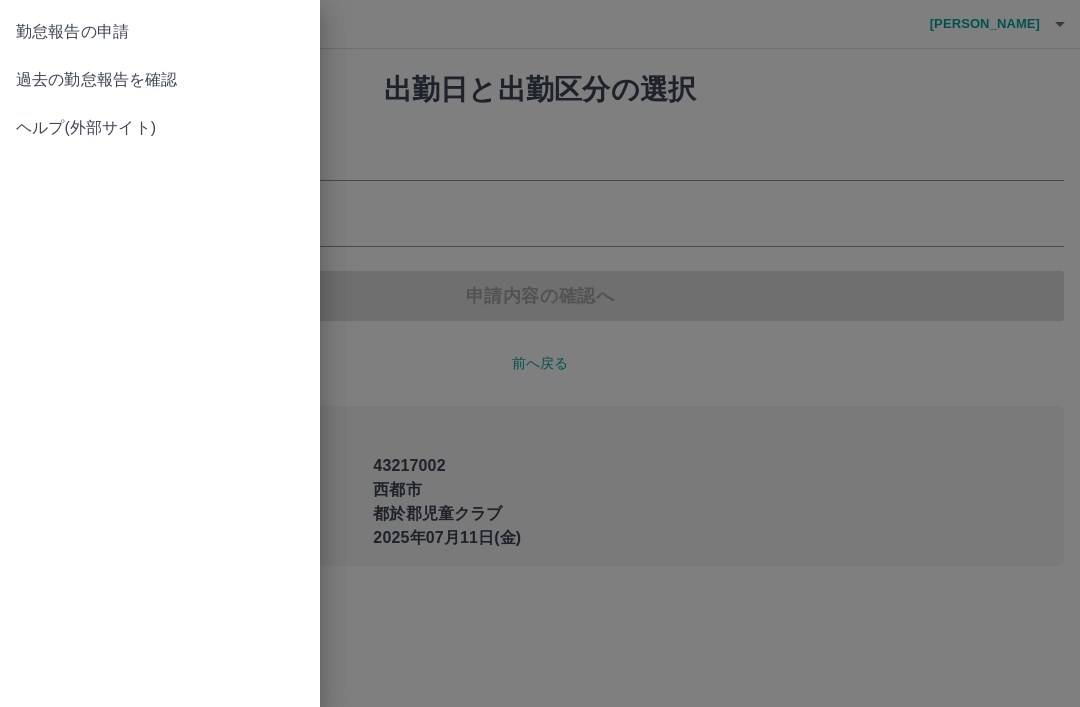 click on "過去の勤怠報告を確認" at bounding box center [160, 80] 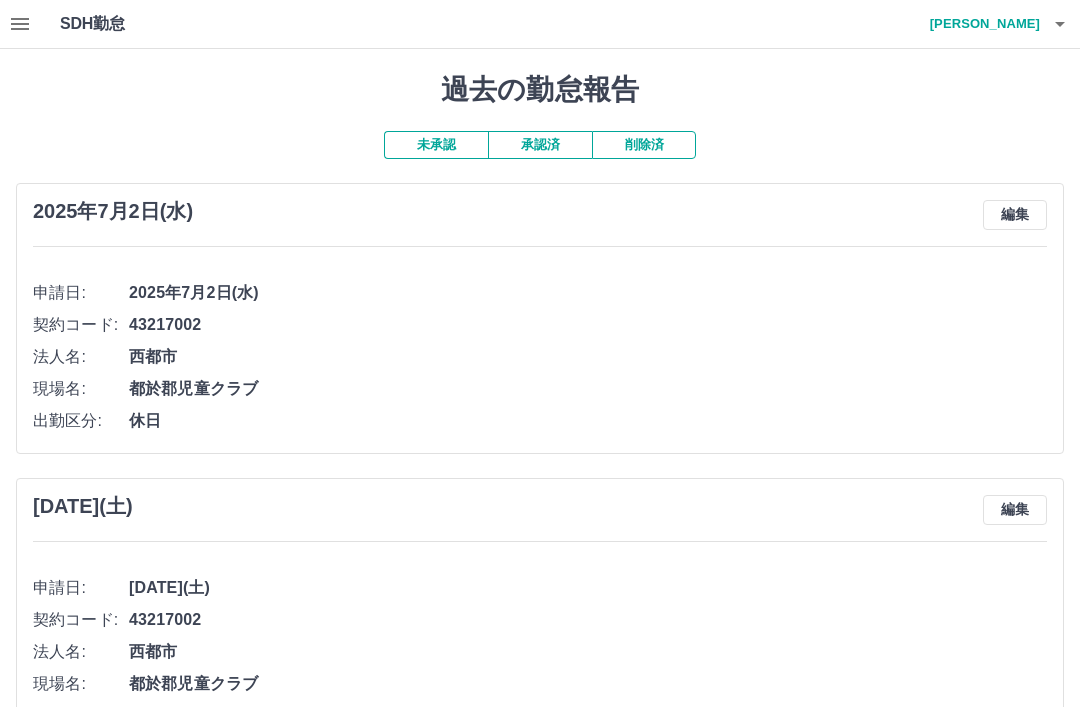 click at bounding box center [20, 24] 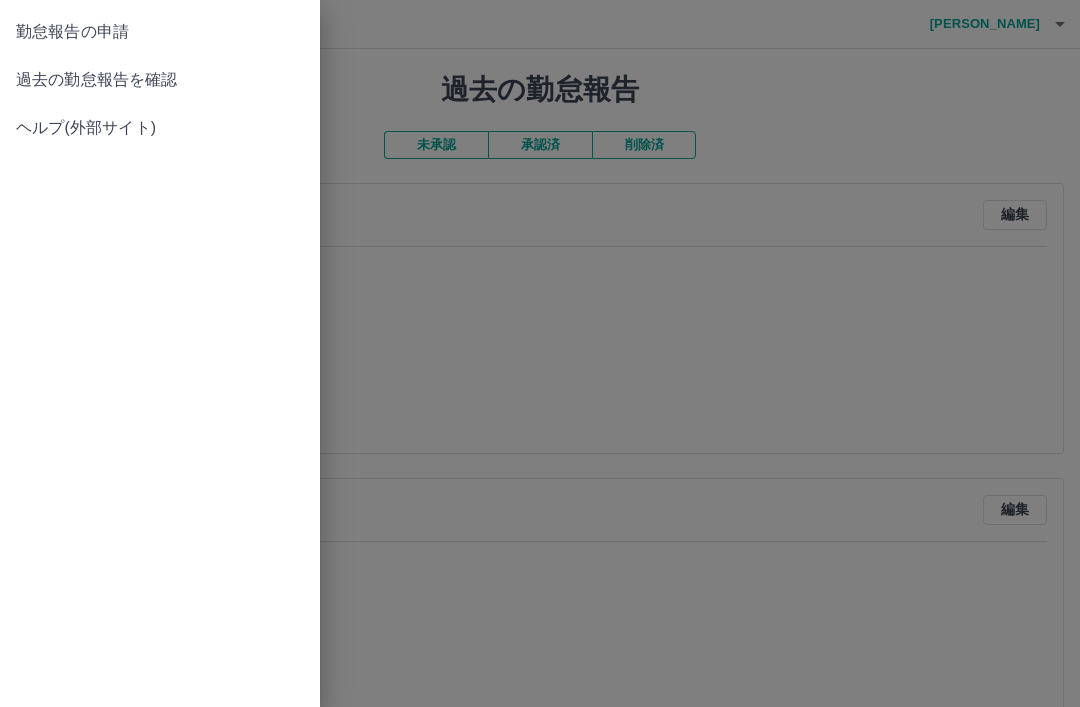 click on "勤怠報告の申請" at bounding box center (160, 32) 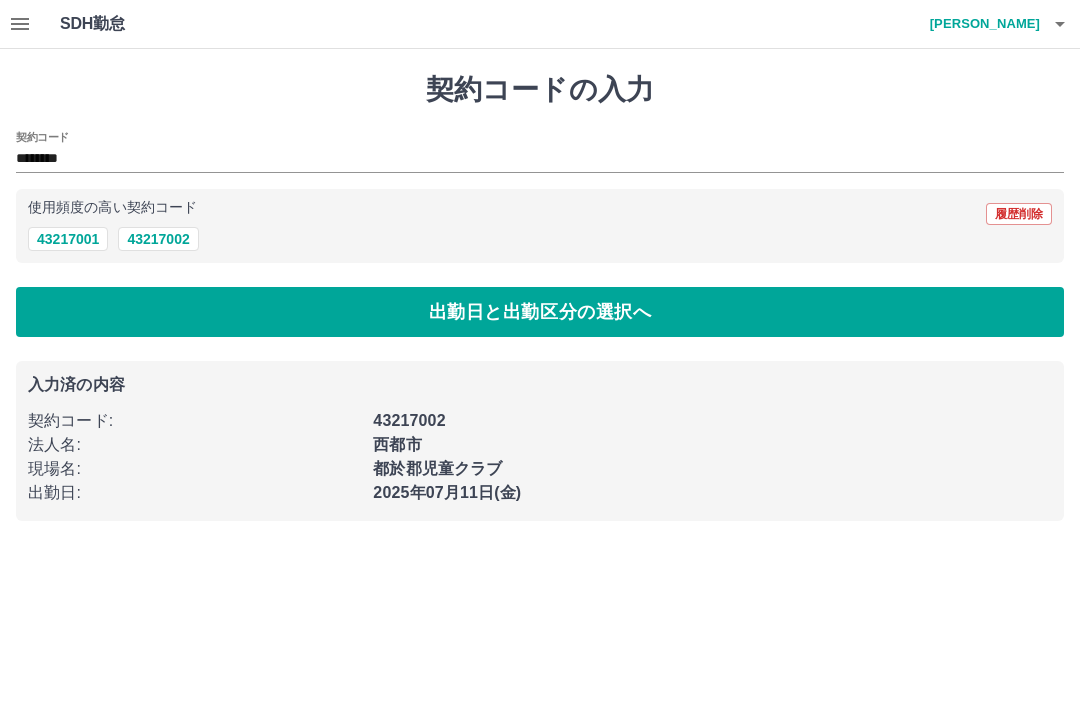 click on "出勤日と出勤区分の選択へ" at bounding box center [540, 312] 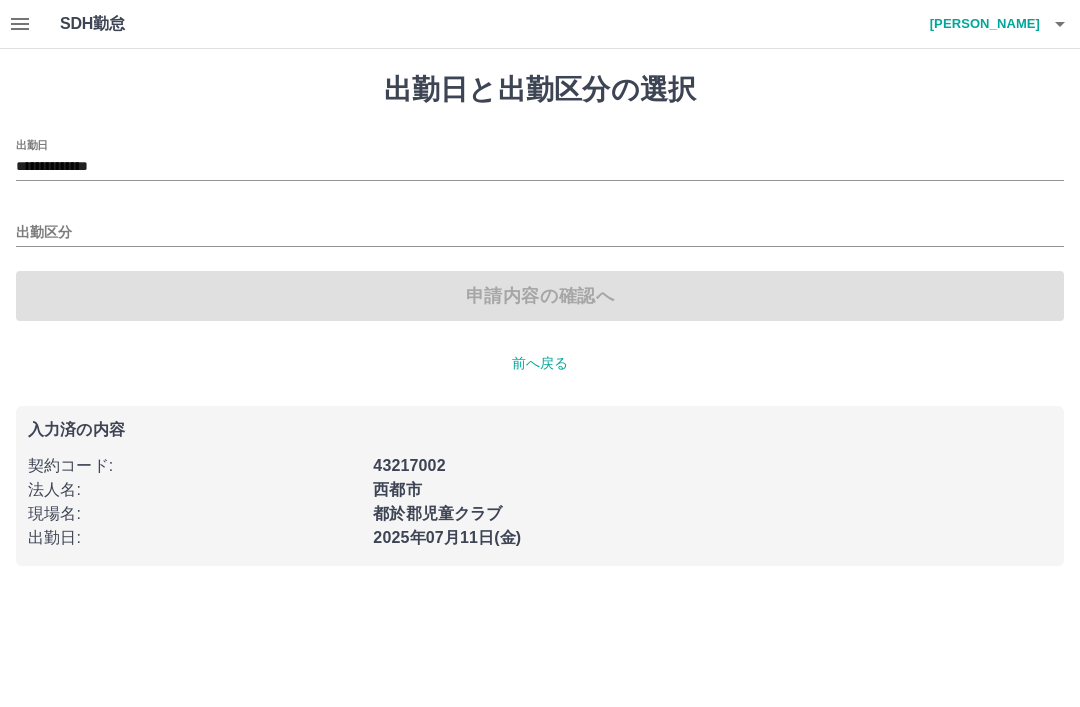 click on "出勤区分" at bounding box center [540, 233] 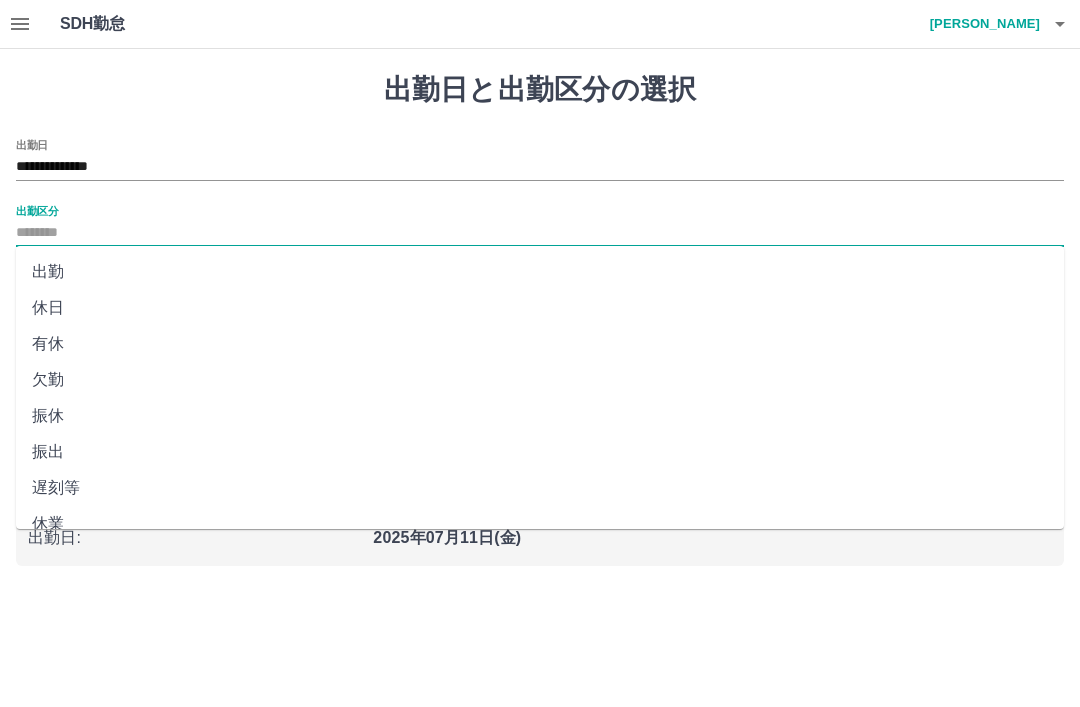 click on "出勤" at bounding box center [540, 272] 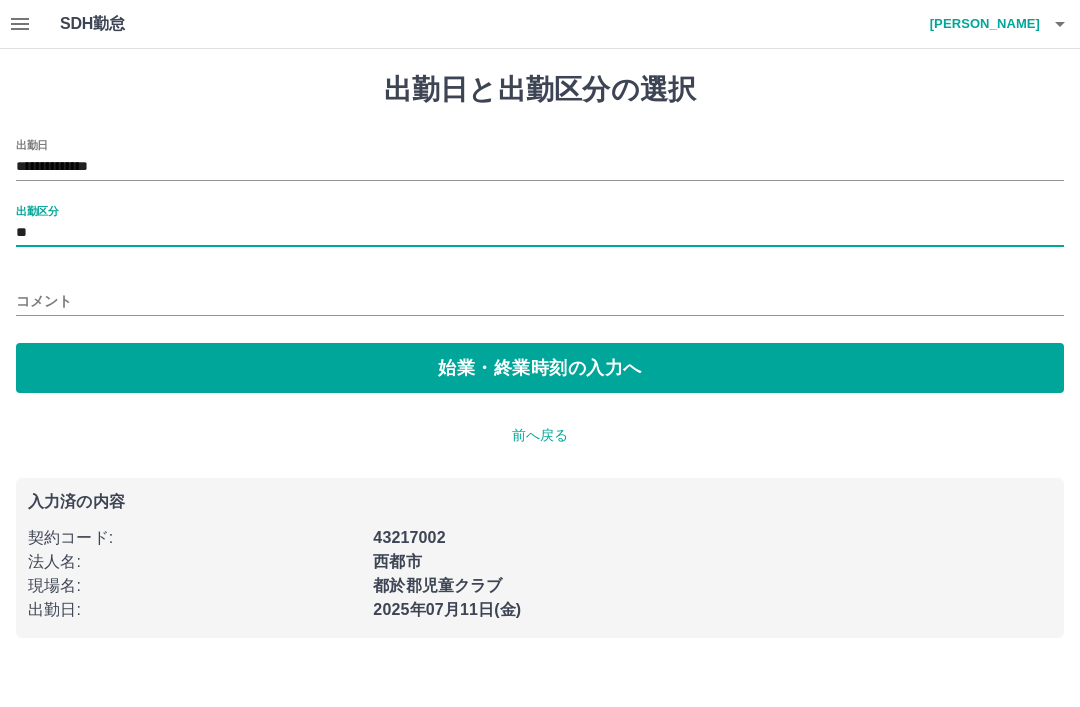 click on "始業・終業時刻の入力へ" at bounding box center [540, 368] 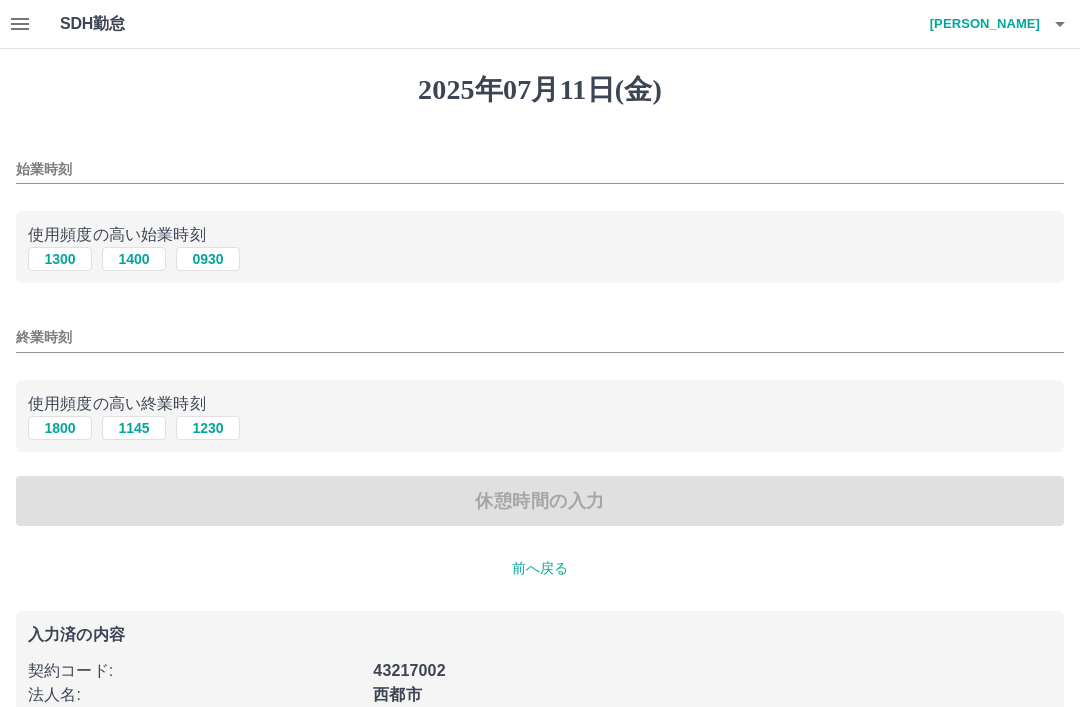 click on "1400" at bounding box center [134, 259] 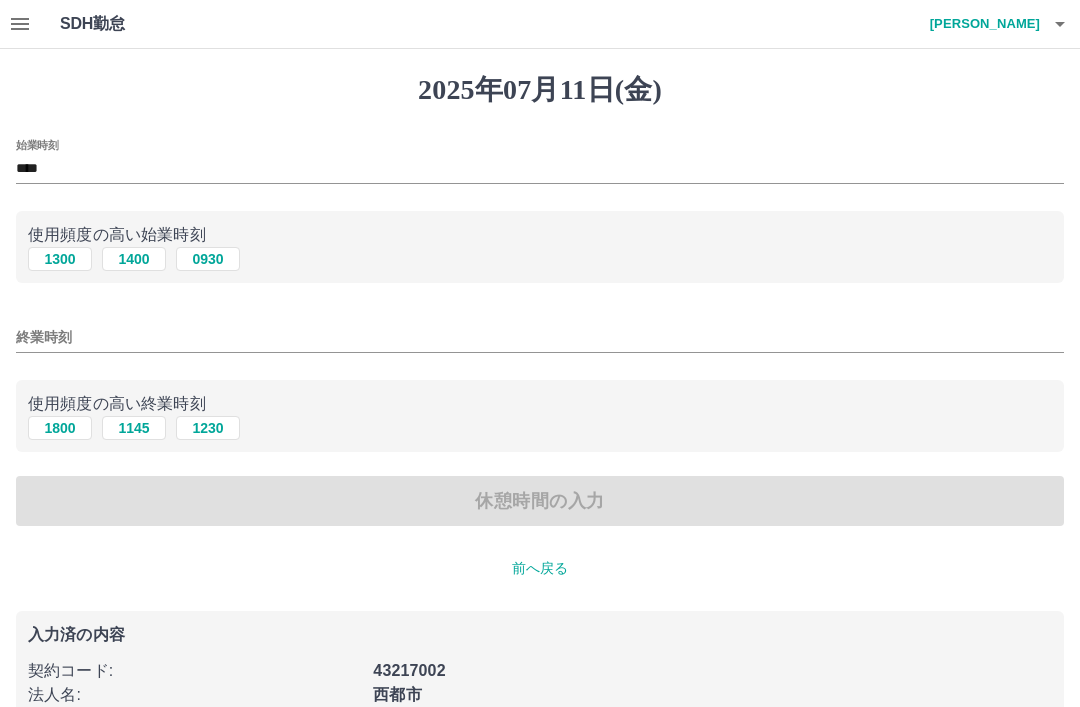 click on "終業時刻" at bounding box center [540, 337] 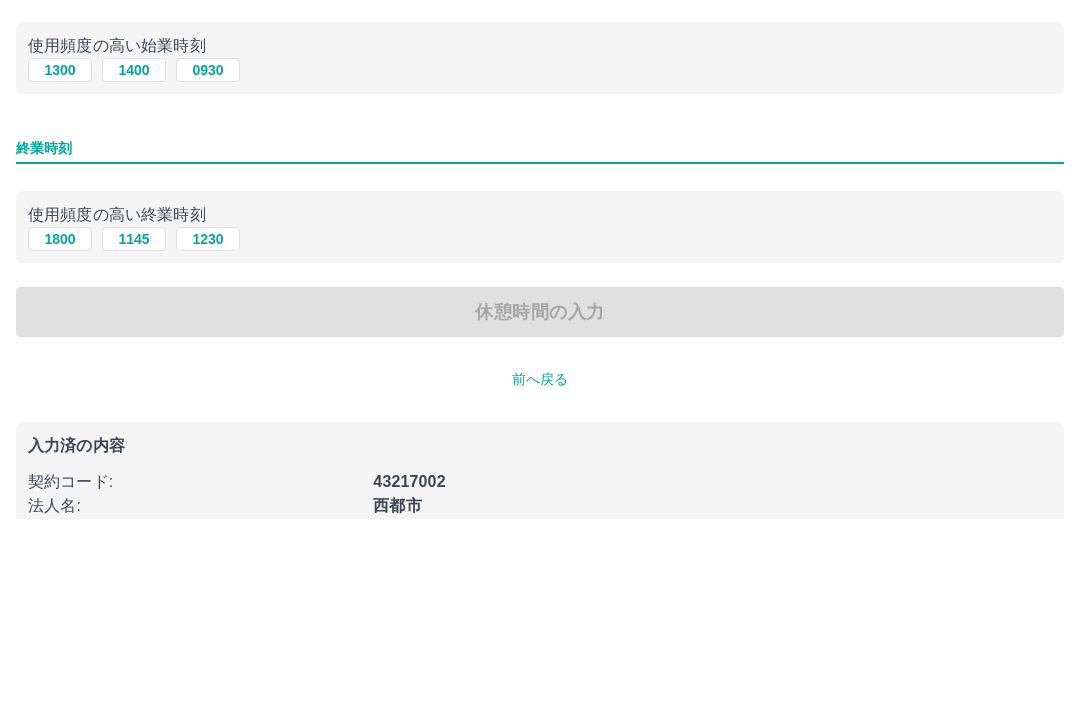 click on "1800" at bounding box center [60, 428] 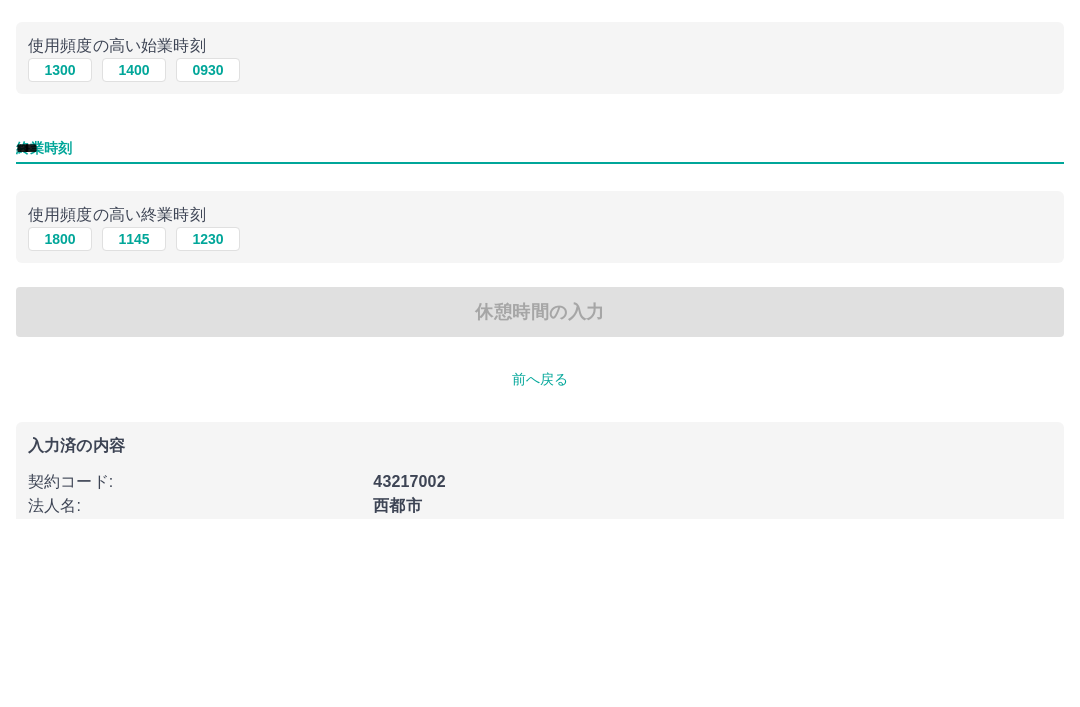 scroll, scrollTop: 114, scrollLeft: 0, axis: vertical 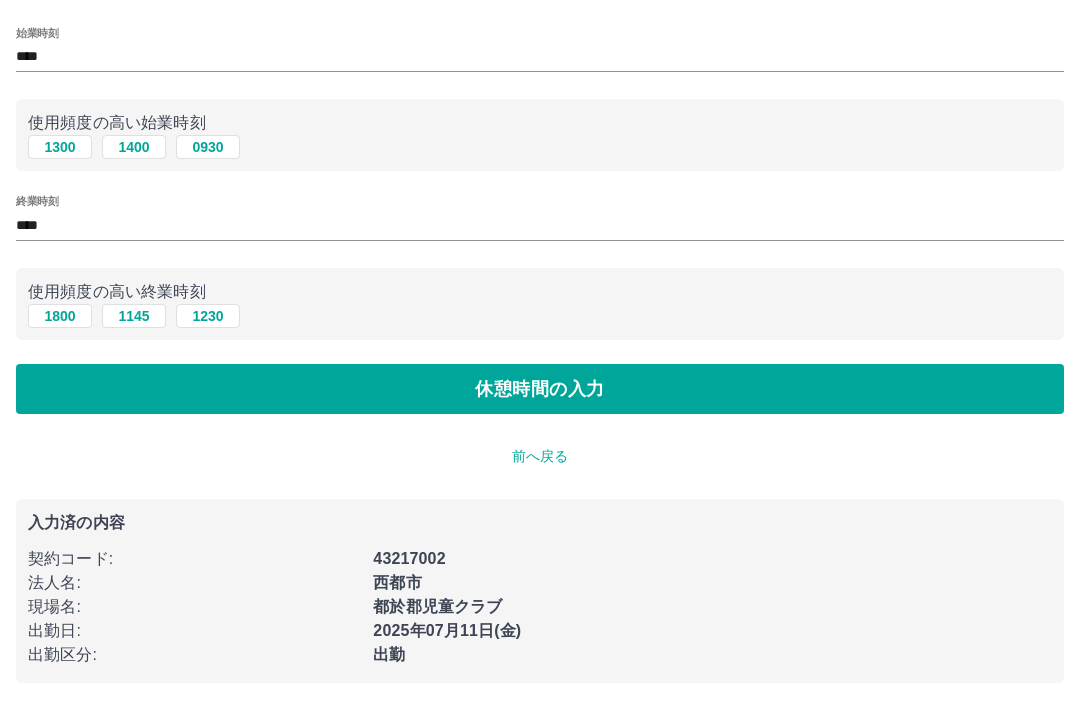 click on "休憩時間の入力" at bounding box center (540, 389) 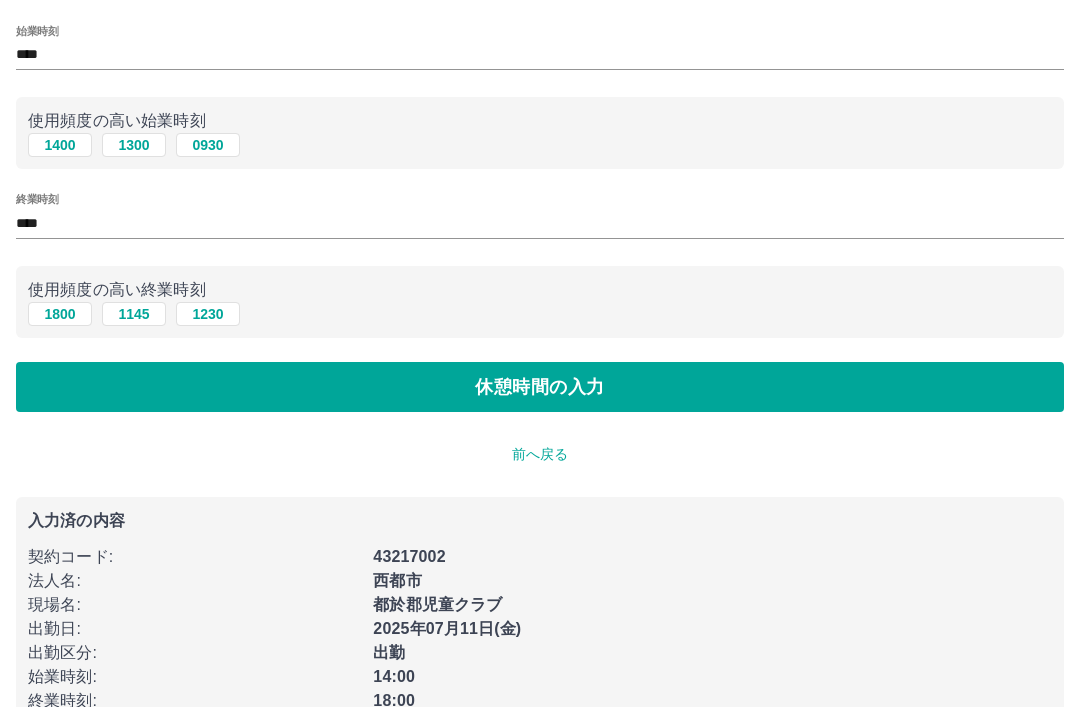 scroll, scrollTop: 0, scrollLeft: 0, axis: both 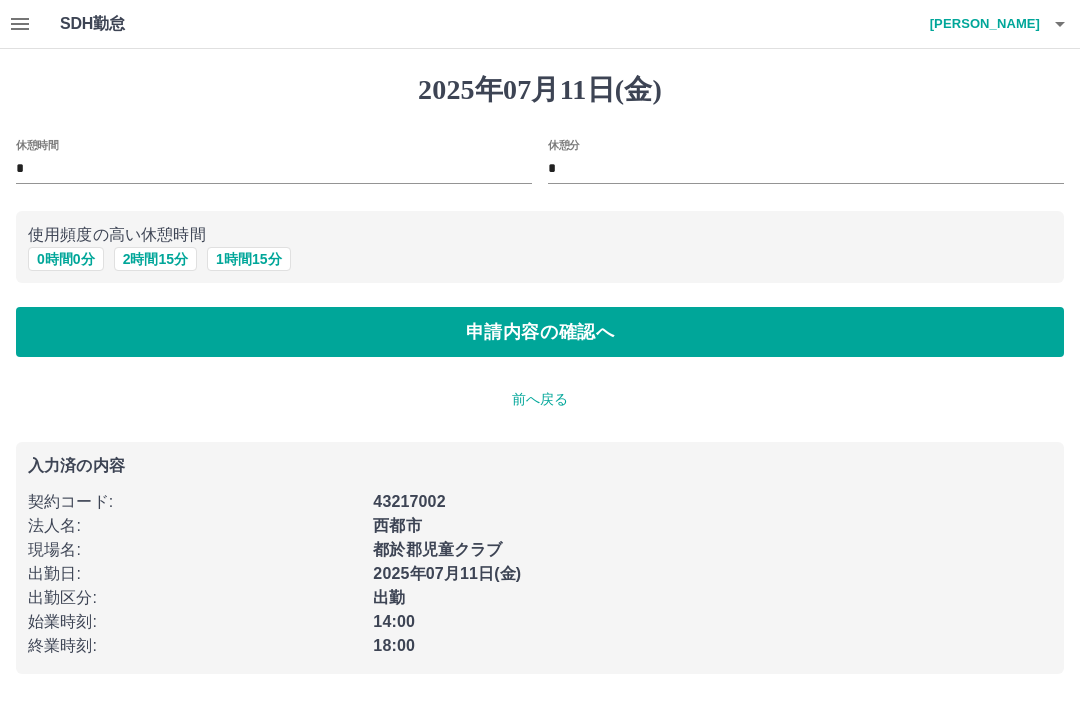 click on "0 時間 0 分" at bounding box center [66, 259] 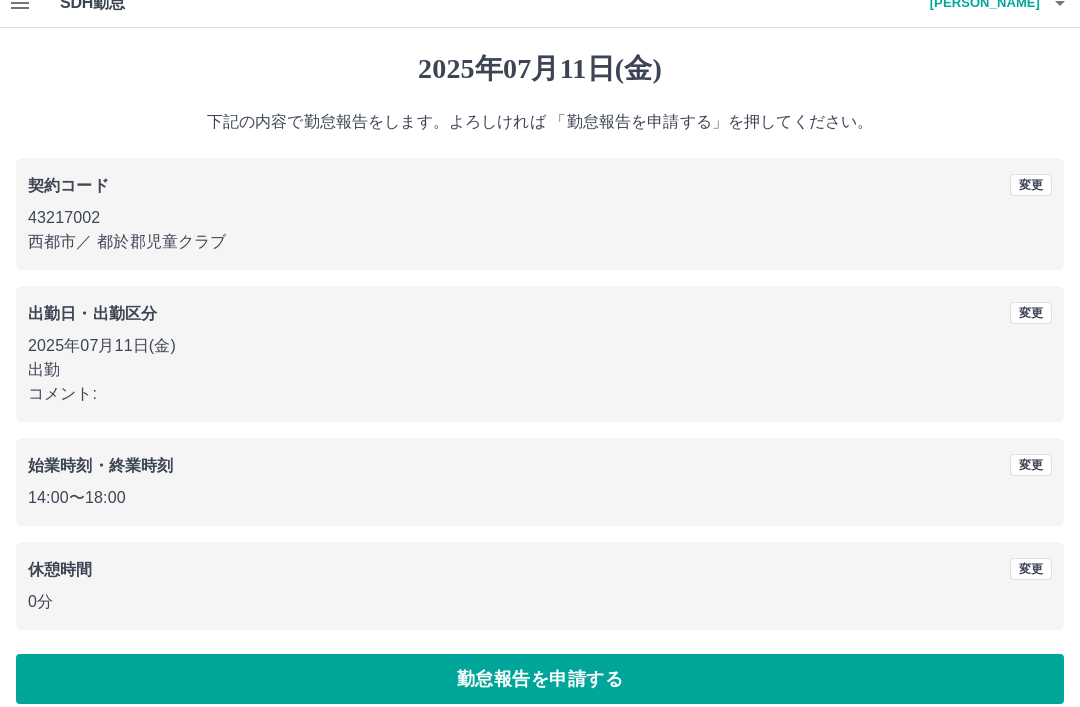 scroll, scrollTop: 41, scrollLeft: 0, axis: vertical 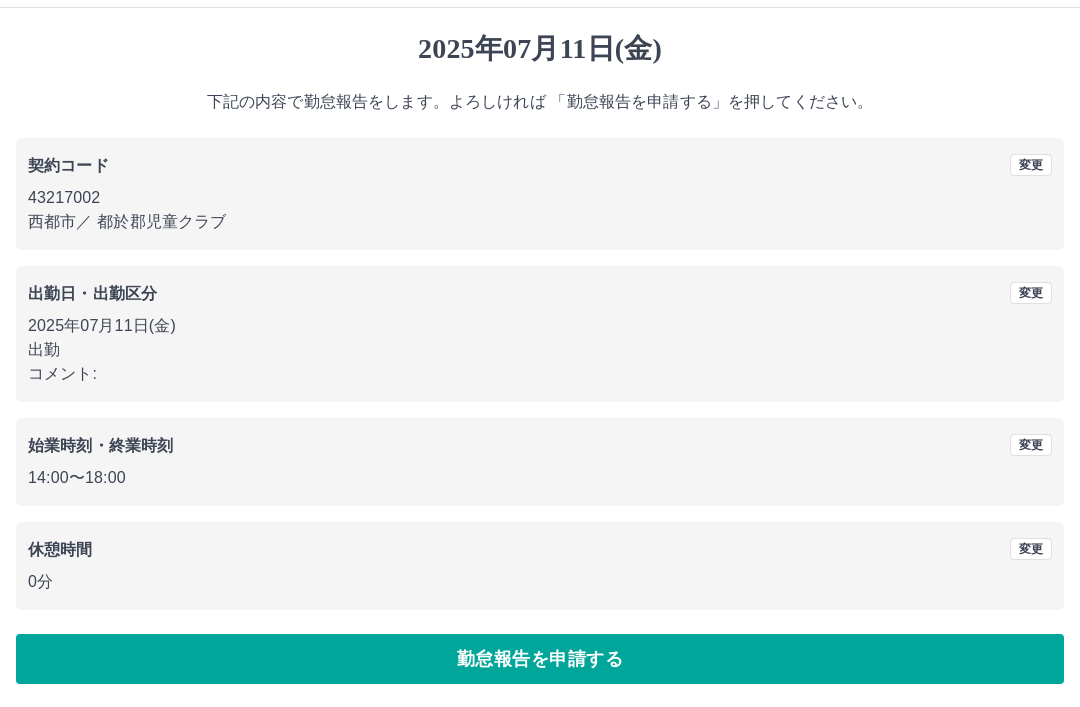 click on "勤怠報告を申請する" at bounding box center (540, 659) 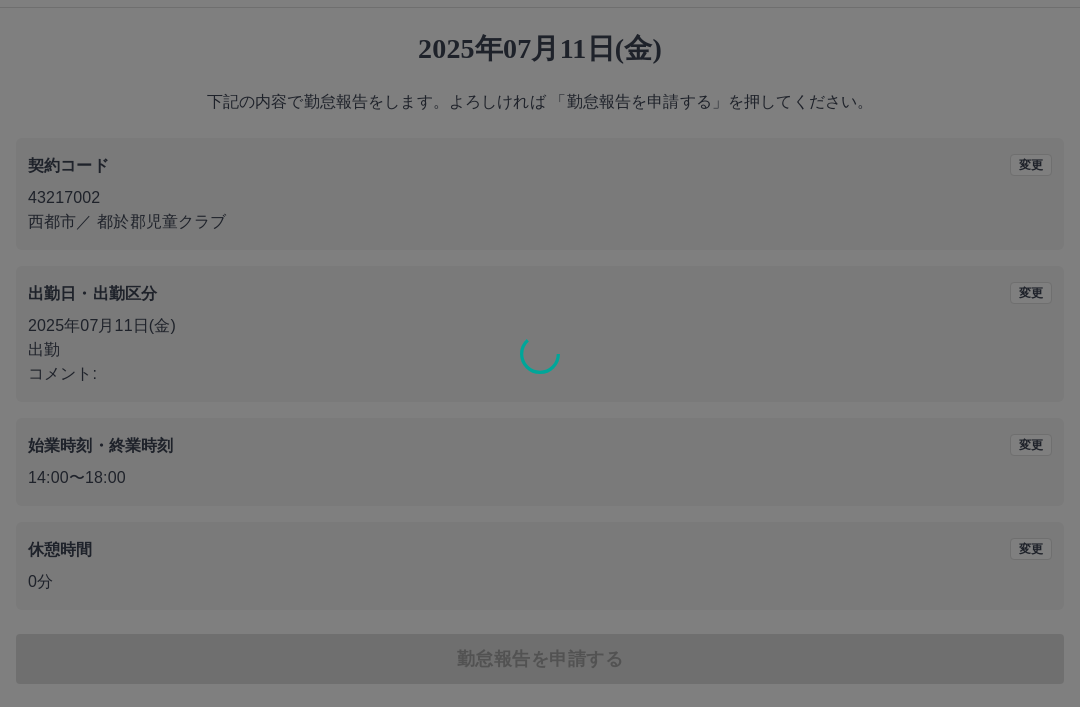 scroll, scrollTop: 0, scrollLeft: 0, axis: both 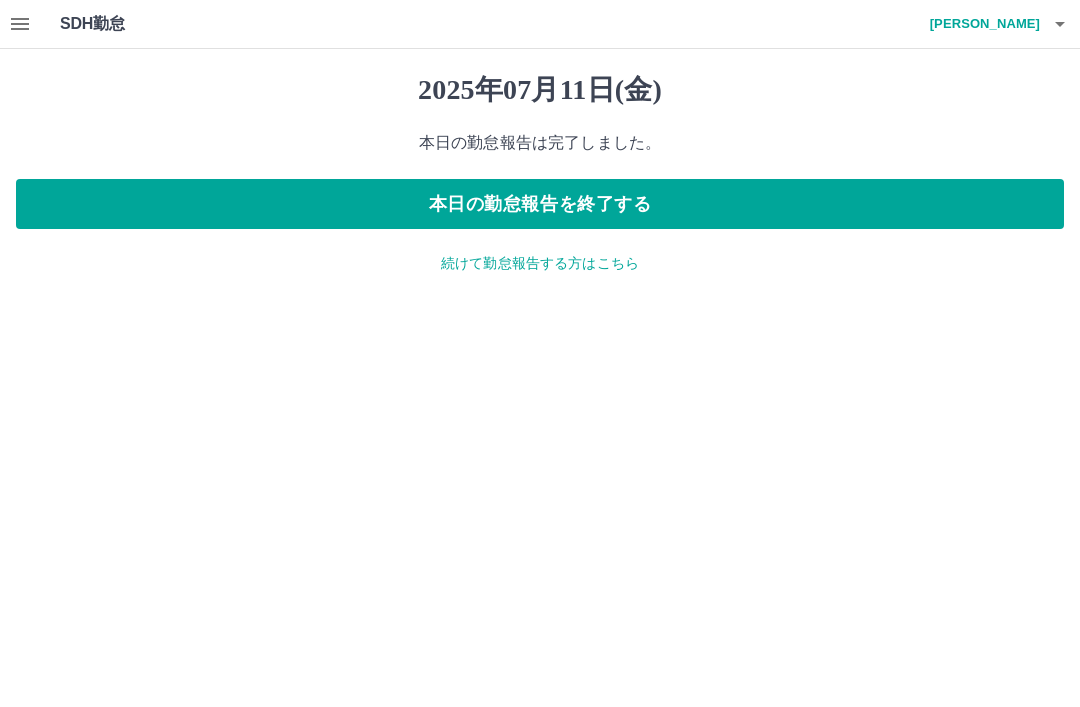 click on "本日の勤怠報告を終了する" at bounding box center (540, 204) 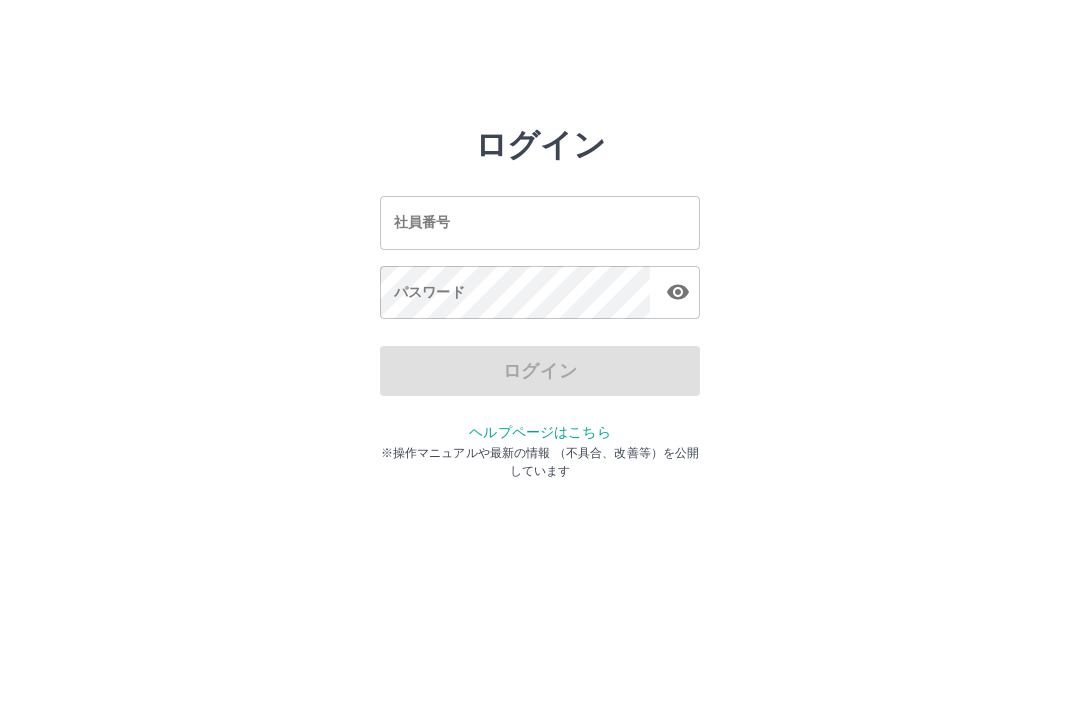 scroll, scrollTop: 0, scrollLeft: 0, axis: both 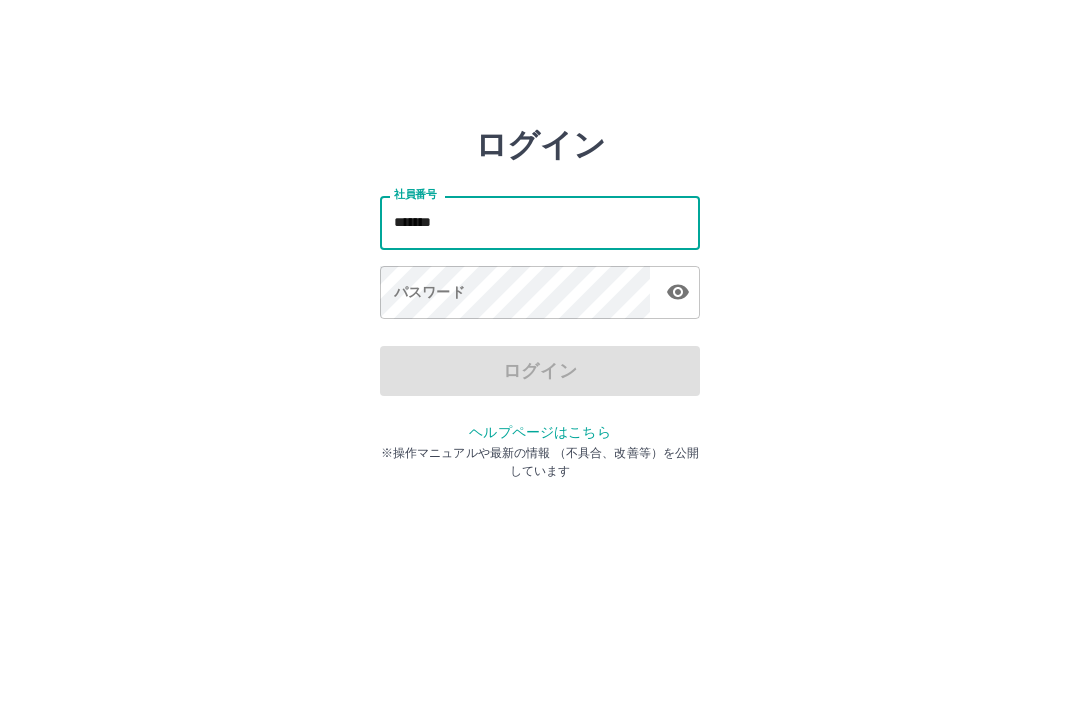 type on "*******" 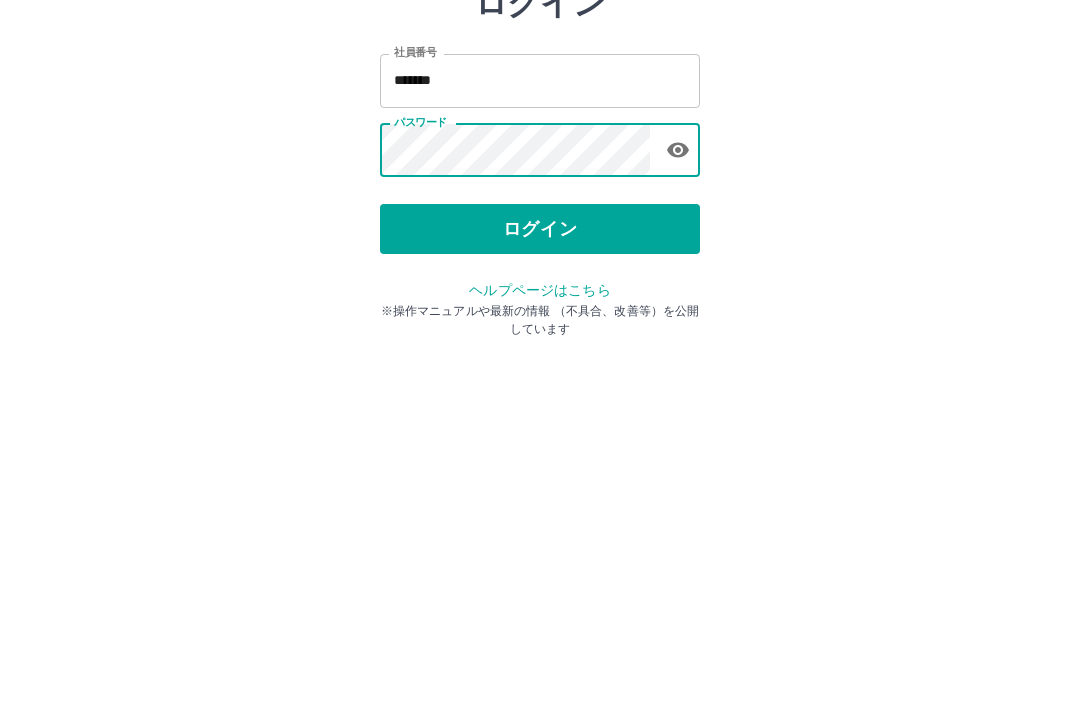 click on "ログイン" at bounding box center (540, 371) 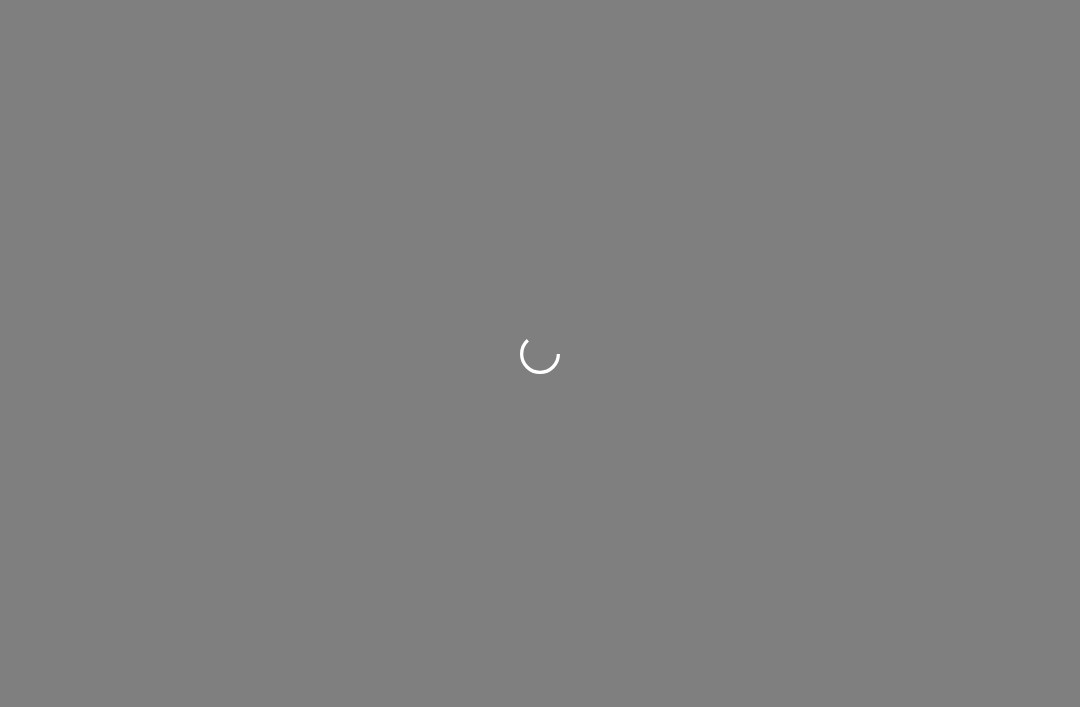 scroll, scrollTop: 0, scrollLeft: 0, axis: both 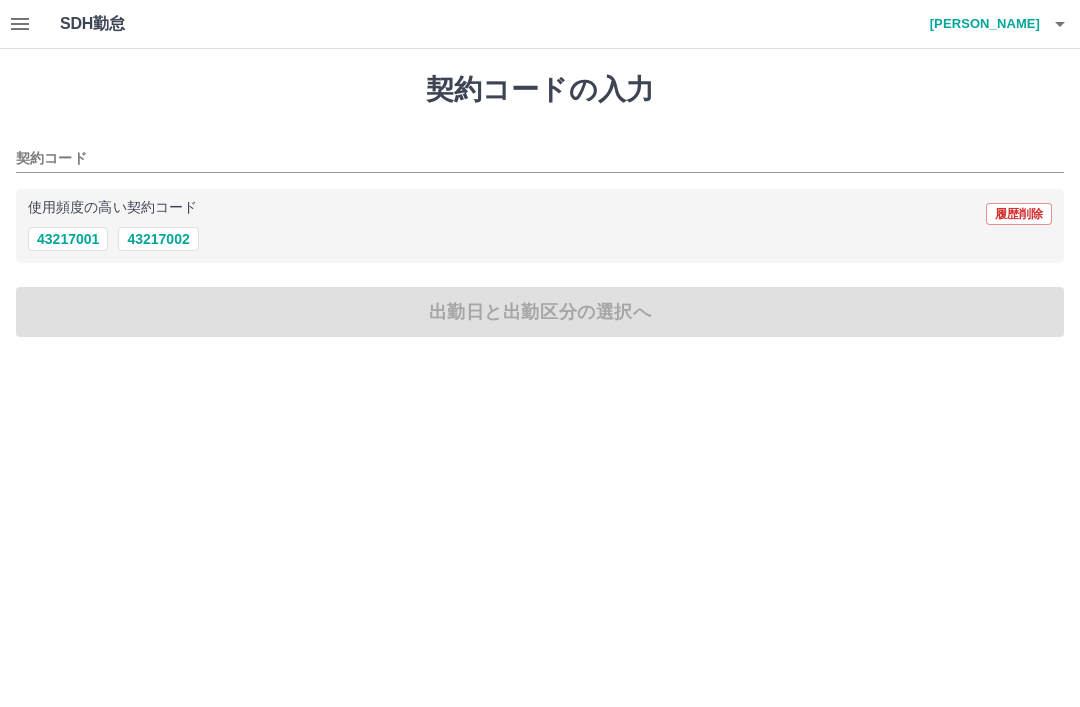 click on "43217002" at bounding box center (158, 239) 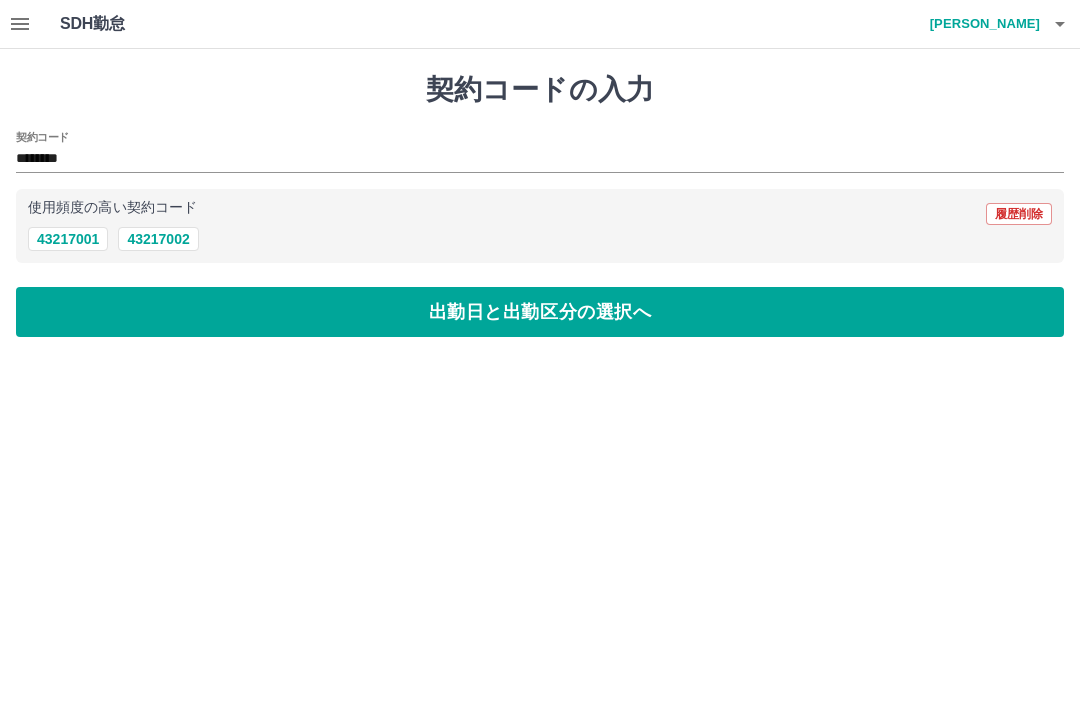 click on "出勤日と出勤区分の選択へ" at bounding box center [540, 312] 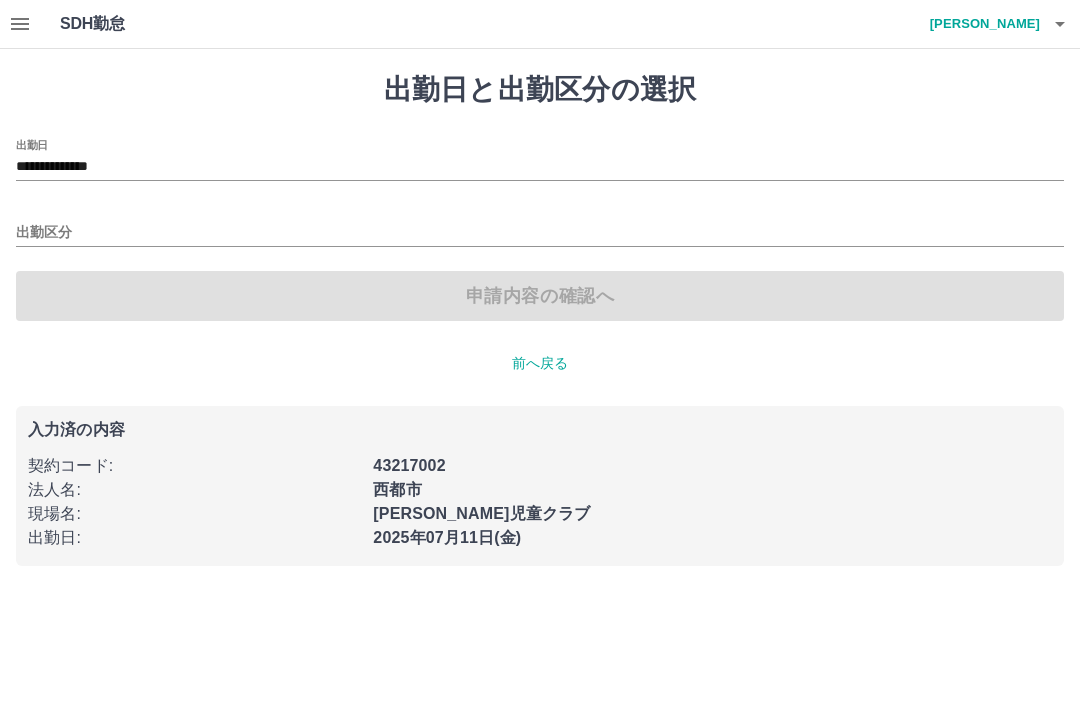 click on "入力済の内容 契約コード : 43217002 法人名 : 西都市 現場名 : 都於郡児童クラブ 出勤日 : 2025年07月11日(金)" at bounding box center (540, 486) 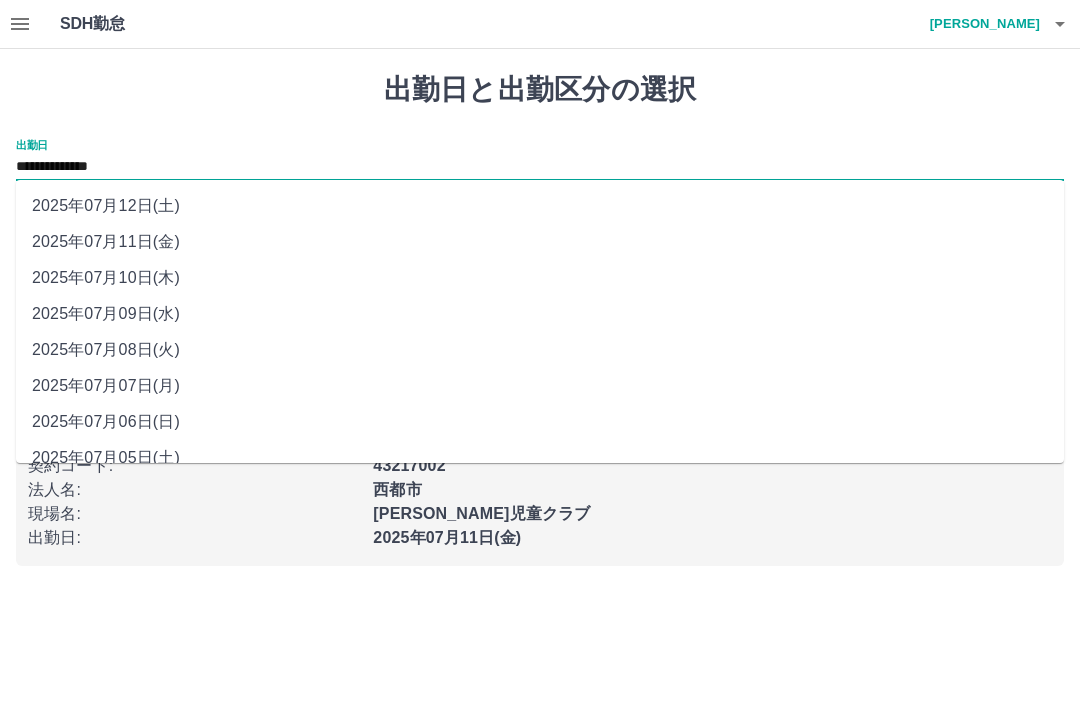 click on "2025年07月10日(木)" at bounding box center (540, 278) 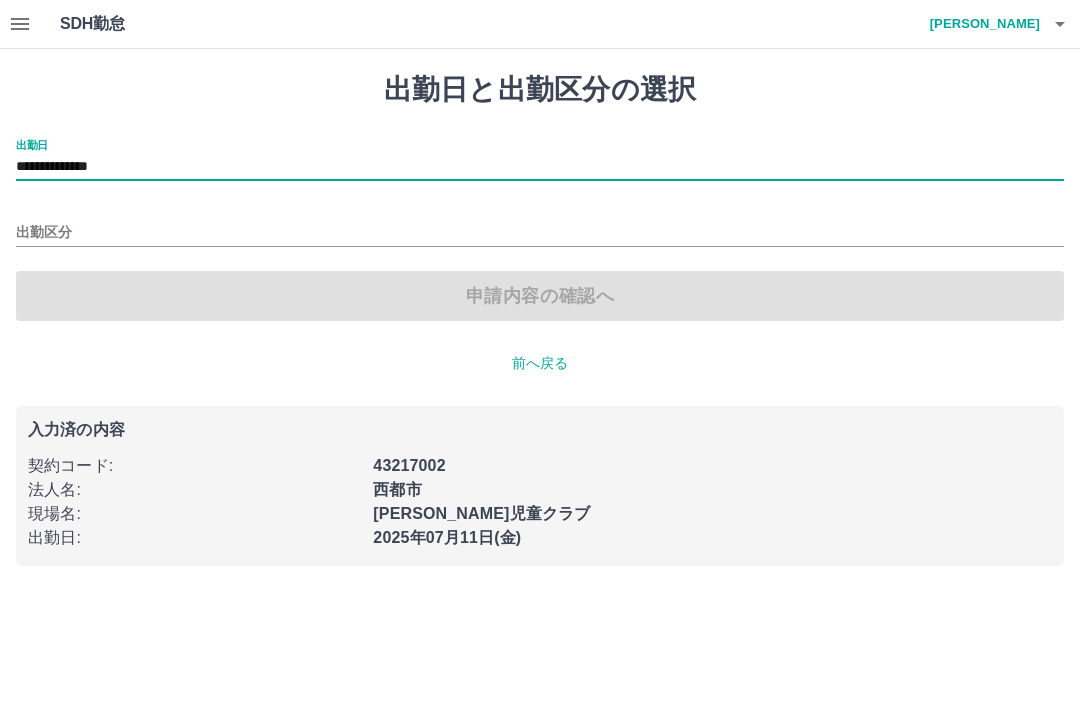 click on "出勤区分" at bounding box center [540, 233] 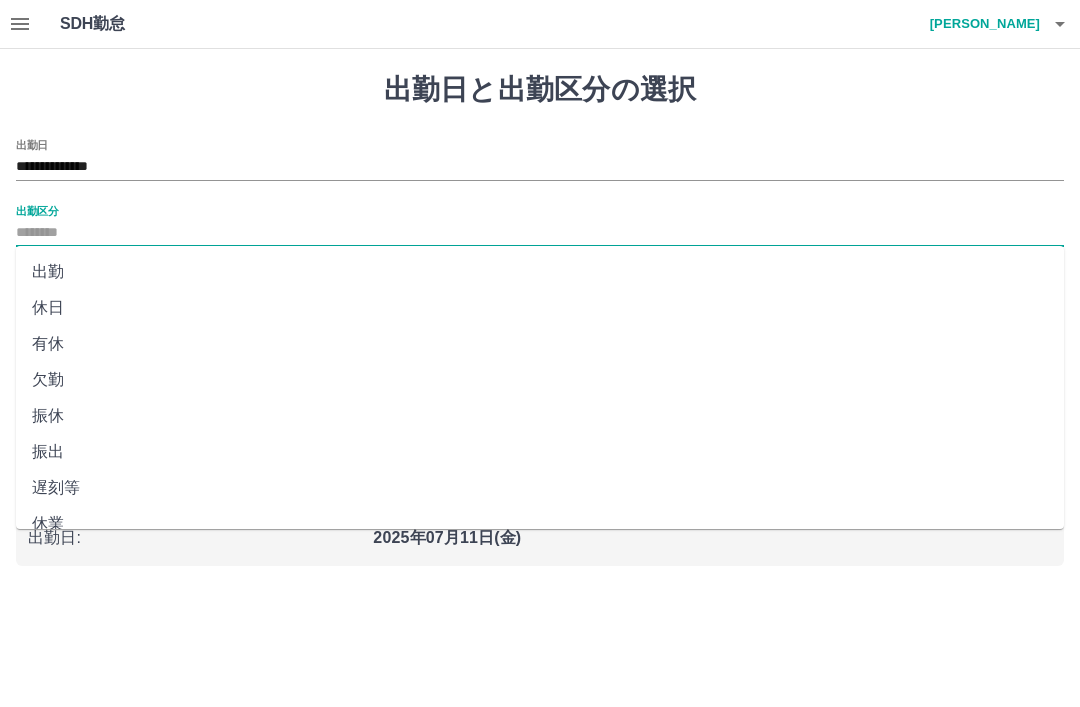 click on "出勤" at bounding box center (540, 272) 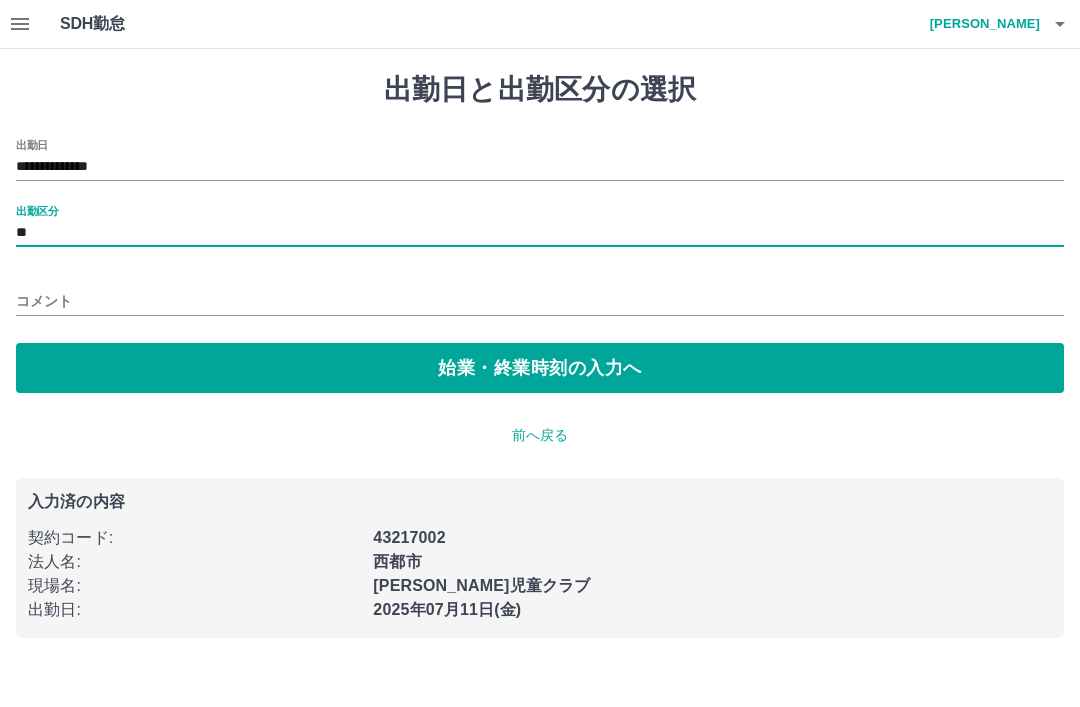 type on "**" 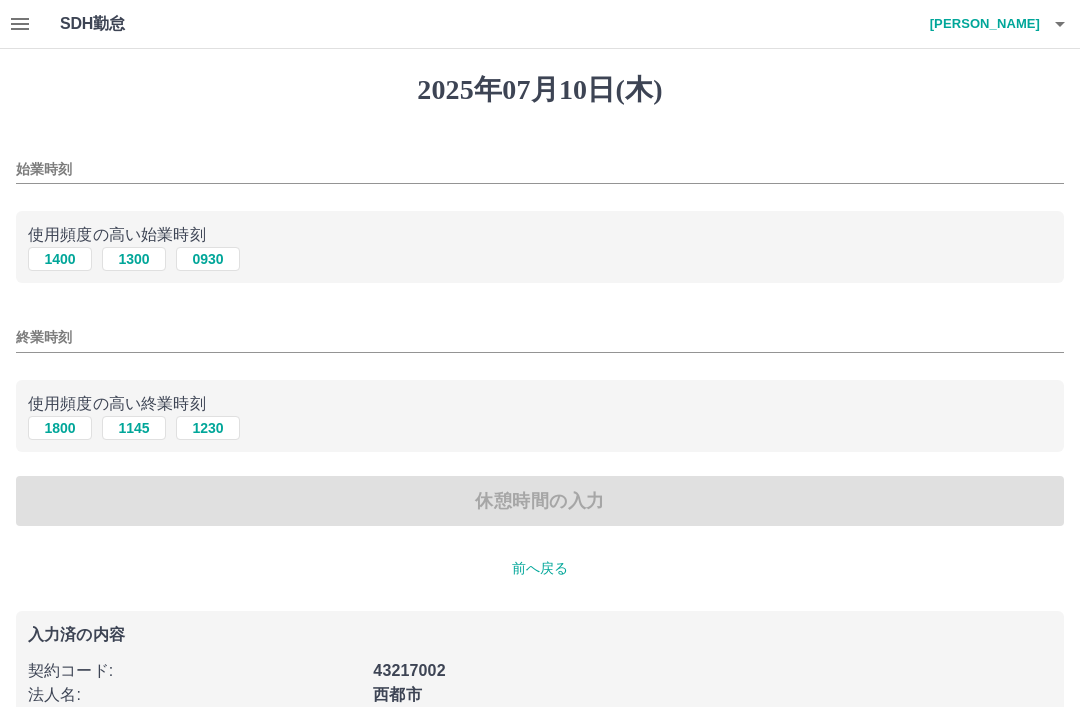 click on "1400" at bounding box center [60, 259] 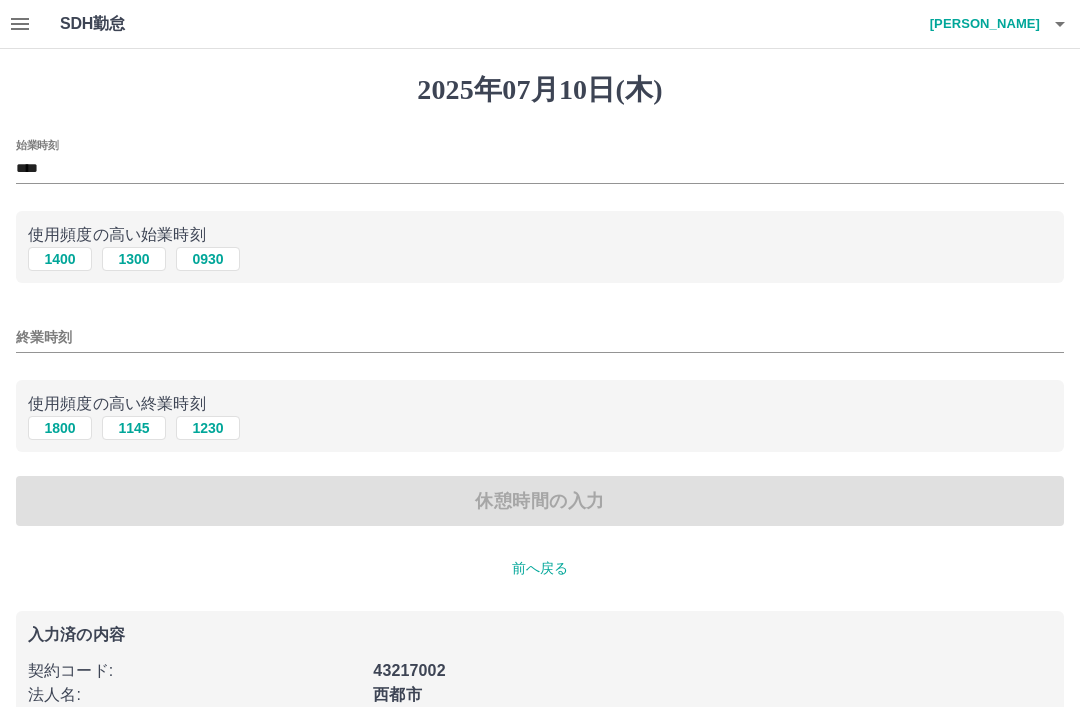 click on "終業時刻" at bounding box center (540, 337) 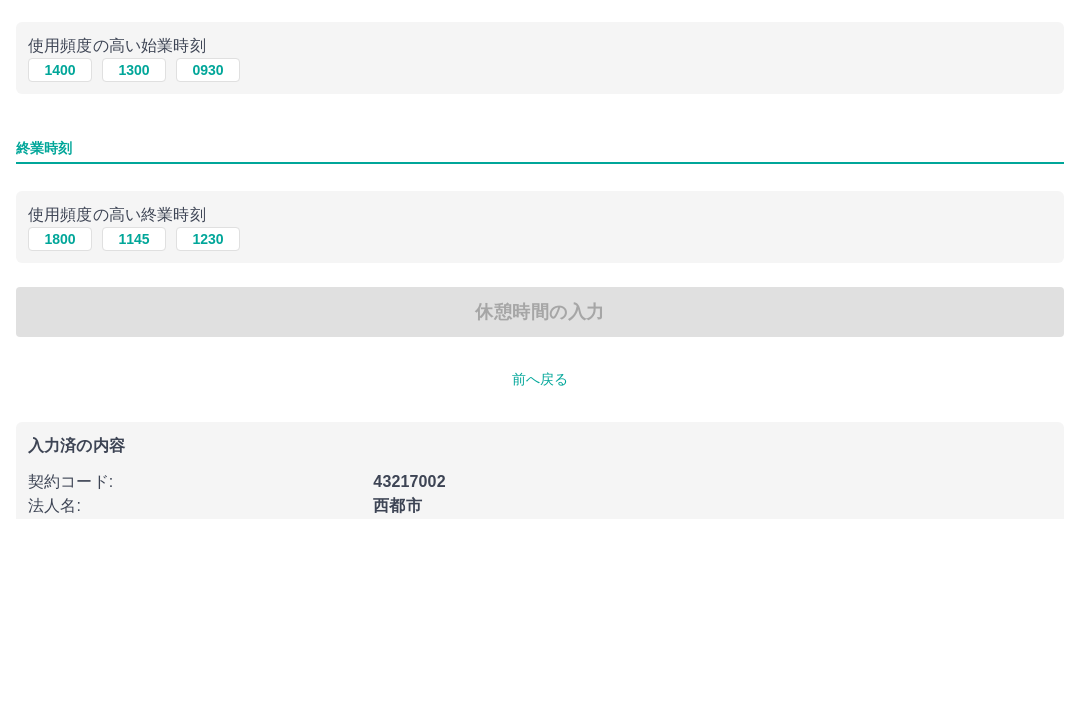 click on "1800" at bounding box center (60, 428) 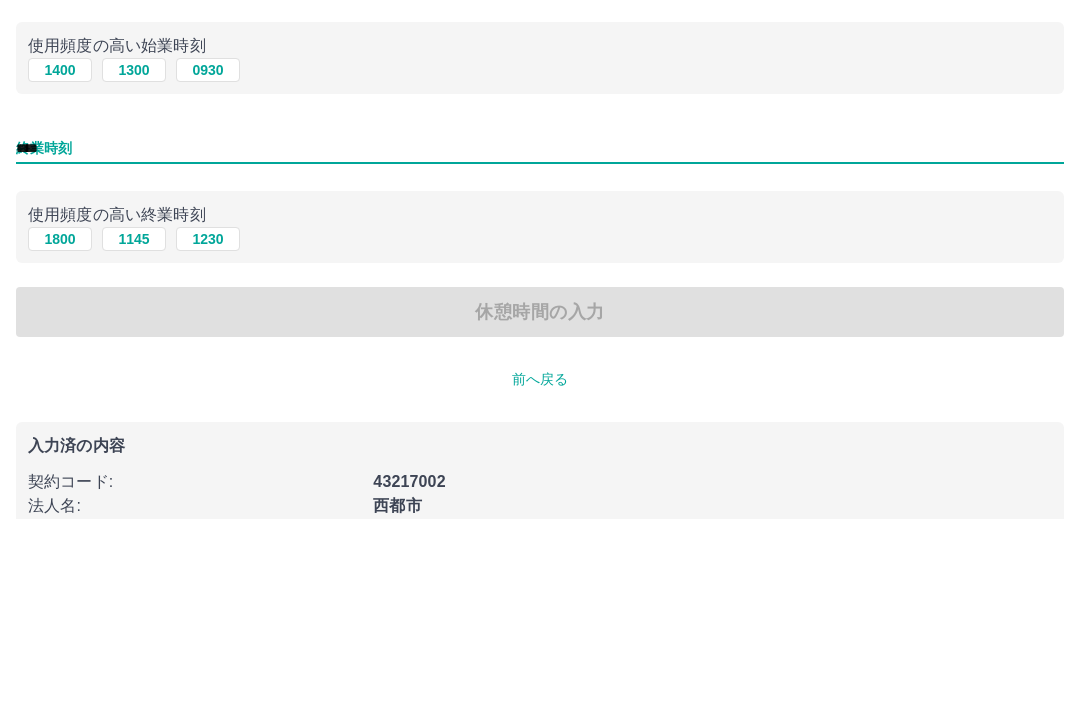 scroll, scrollTop: 114, scrollLeft: 0, axis: vertical 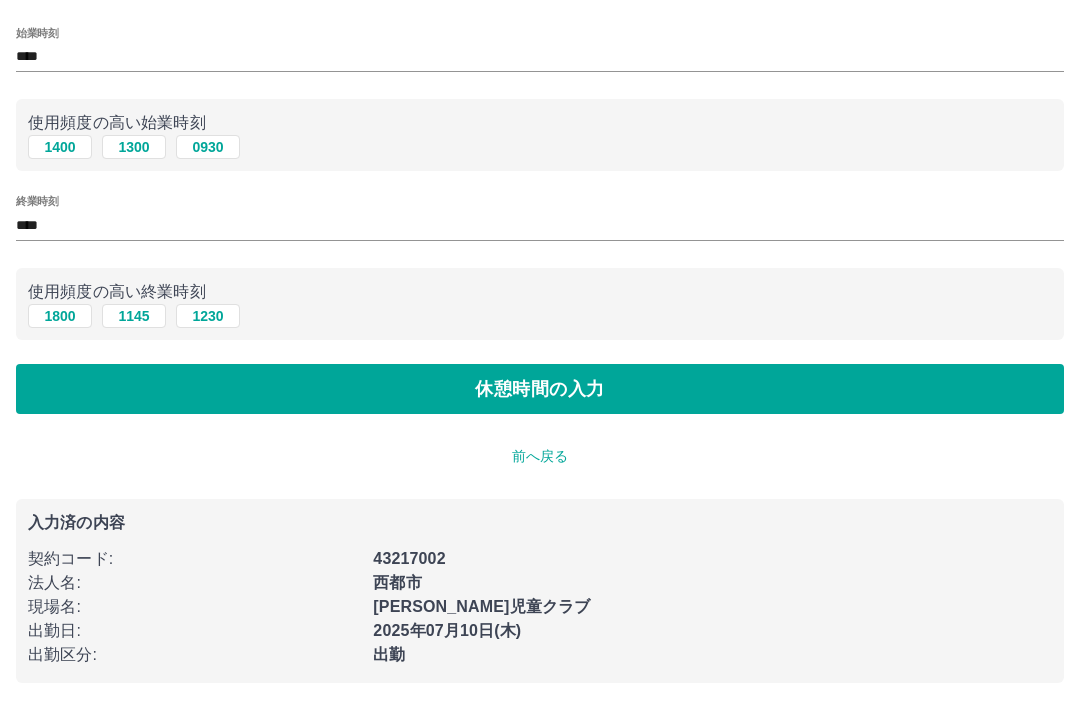 click on "休憩時間の入力" at bounding box center (540, 389) 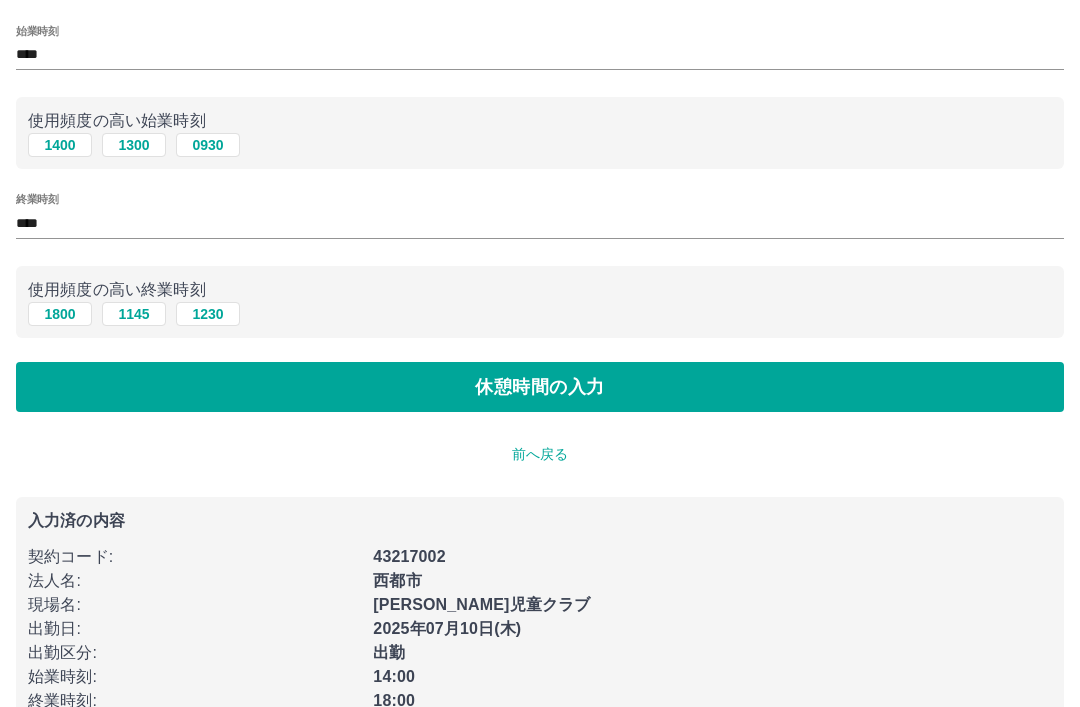 scroll, scrollTop: 0, scrollLeft: 0, axis: both 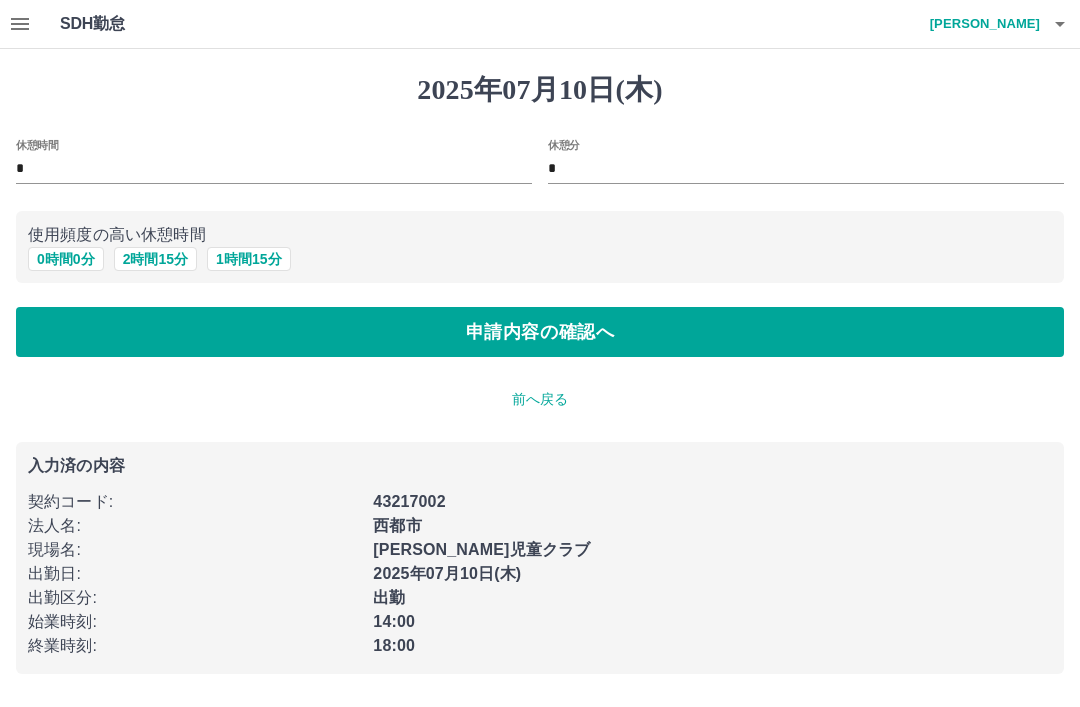 click on "0 時間 0 分" at bounding box center [66, 259] 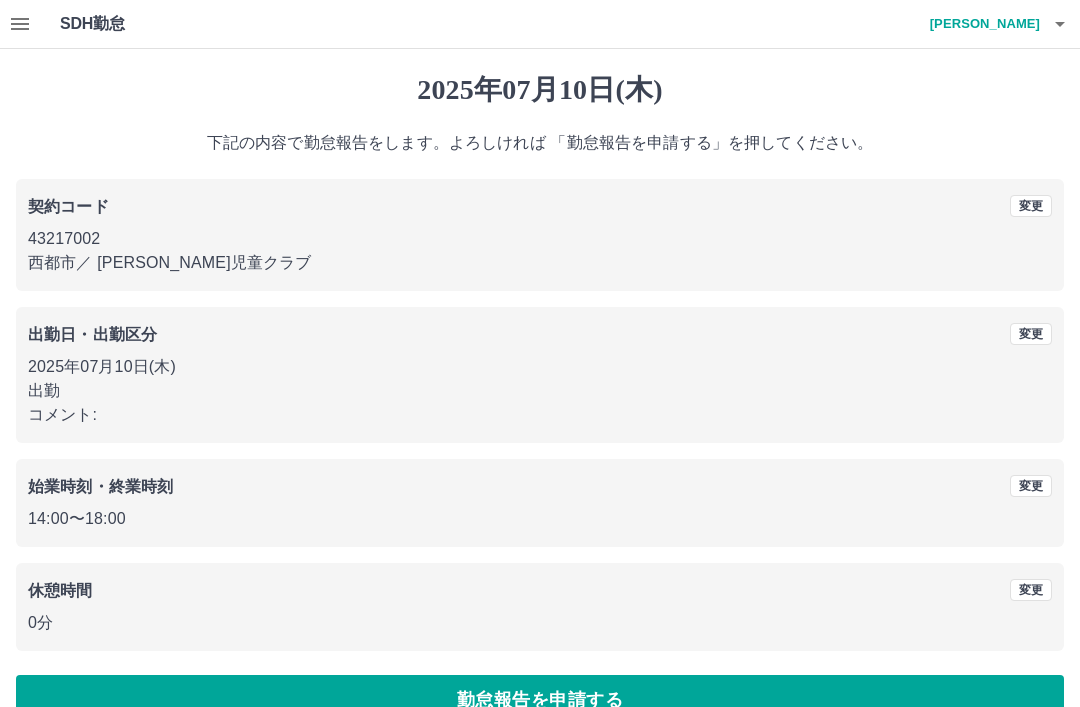 click on "勤怠報告を申請する" at bounding box center (540, 700) 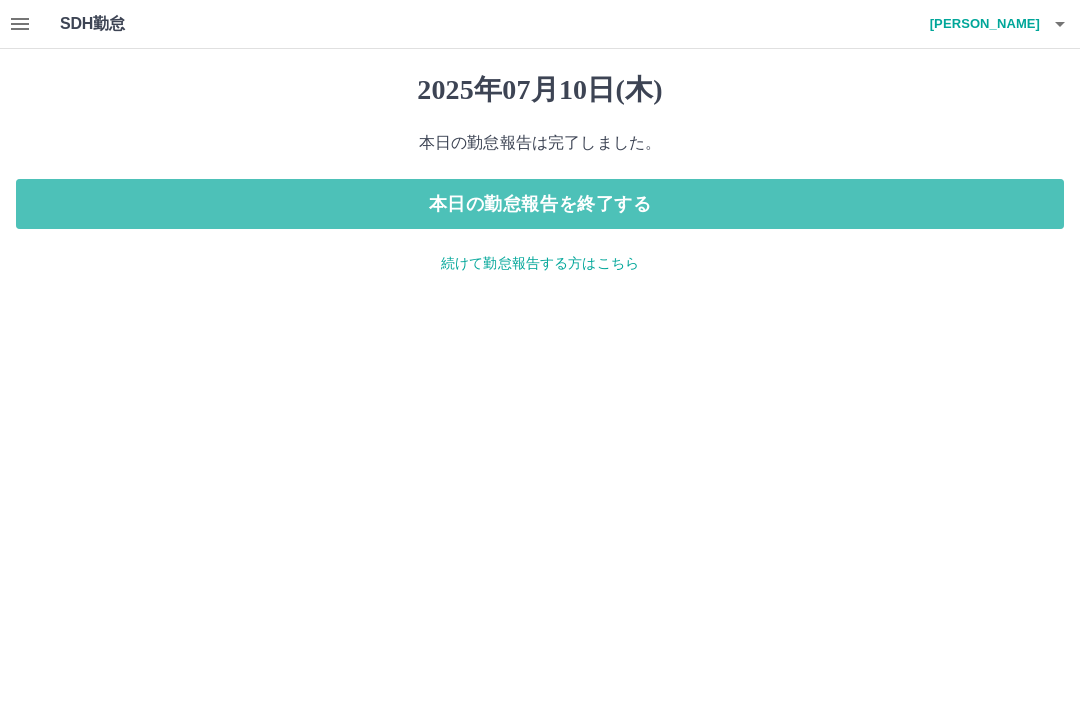 click on "本日の勤怠報告を終了する" at bounding box center (540, 204) 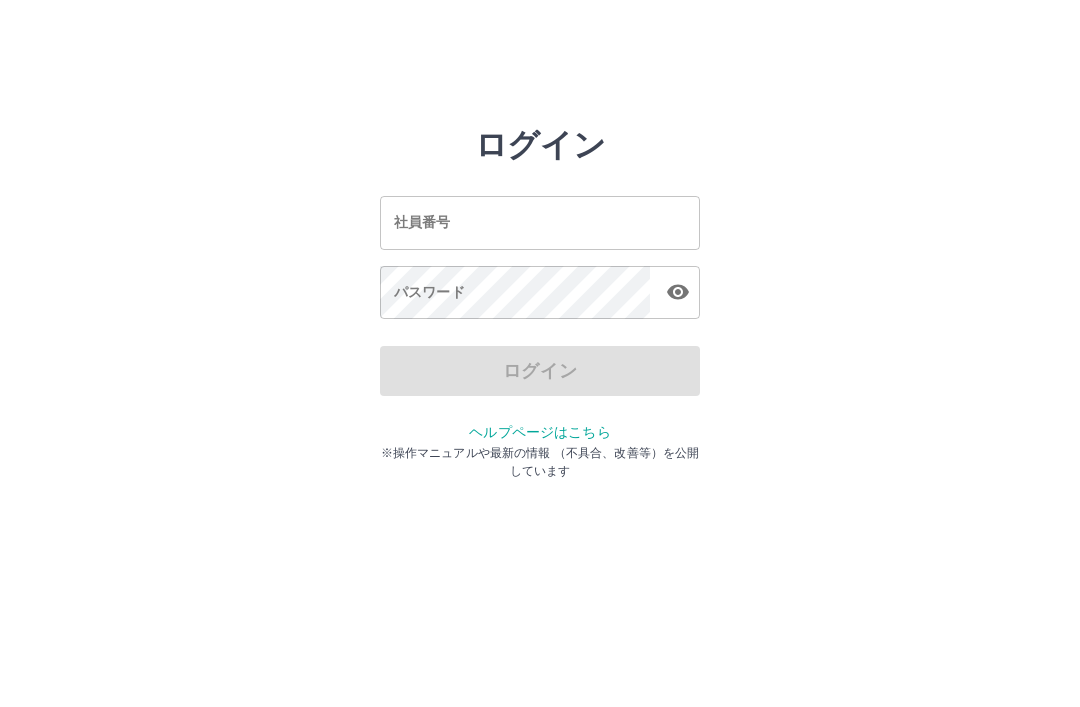 scroll, scrollTop: 0, scrollLeft: 0, axis: both 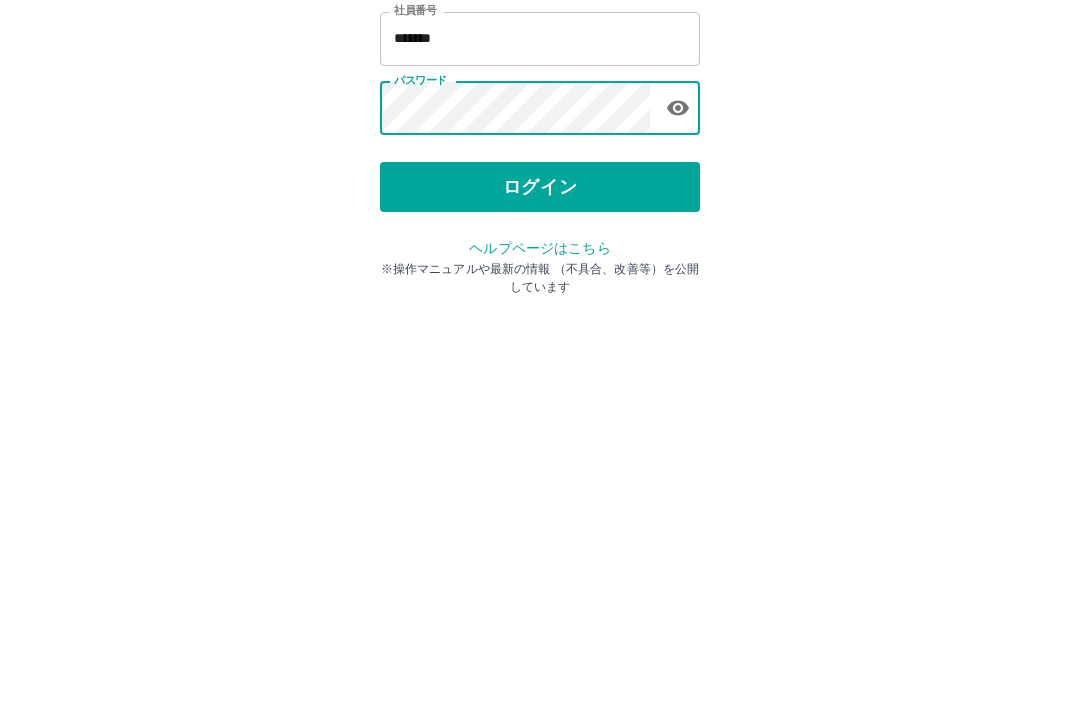 click on "ログイン" at bounding box center [540, 371] 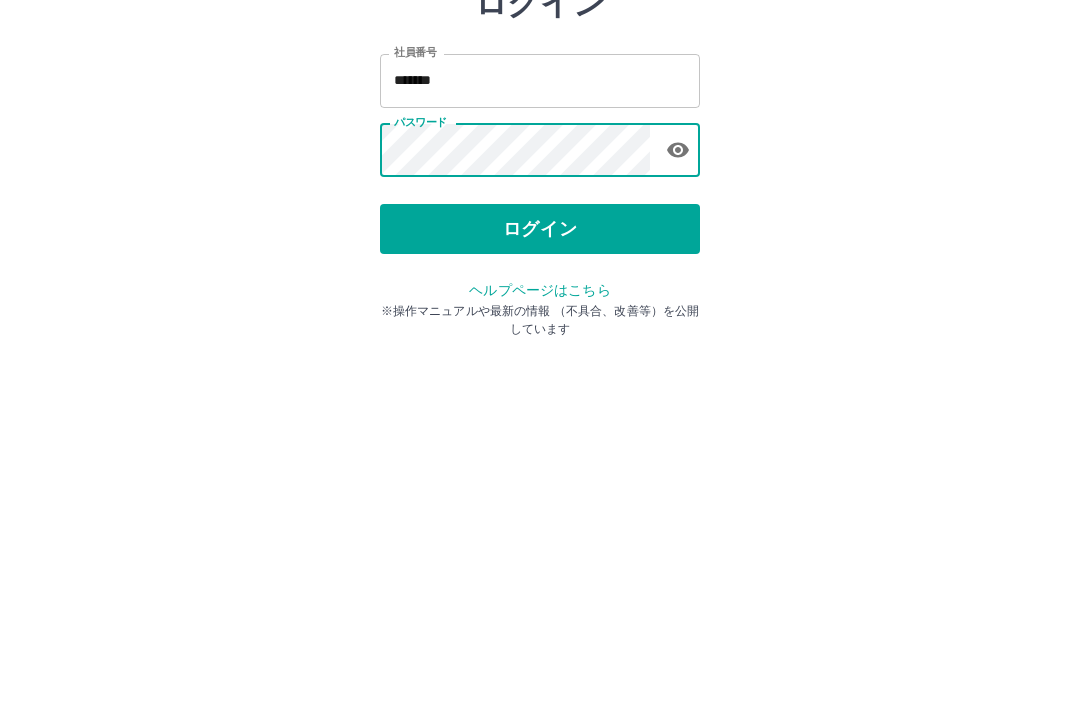click on "ログイン" at bounding box center [540, 371] 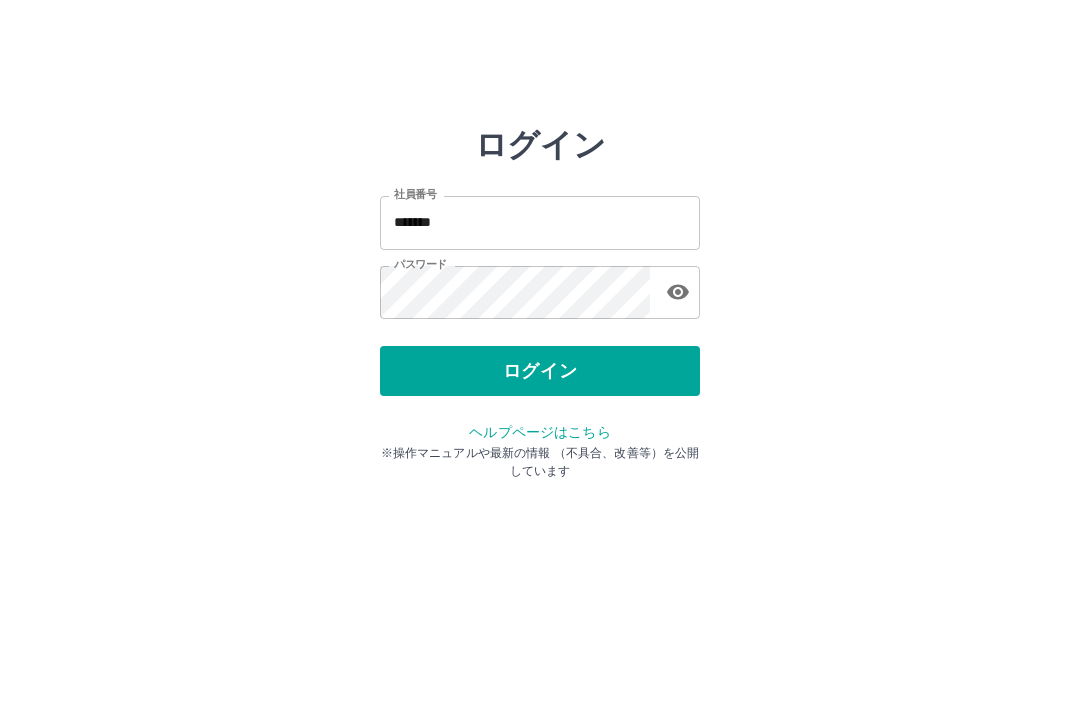click on "*******" at bounding box center (540, 222) 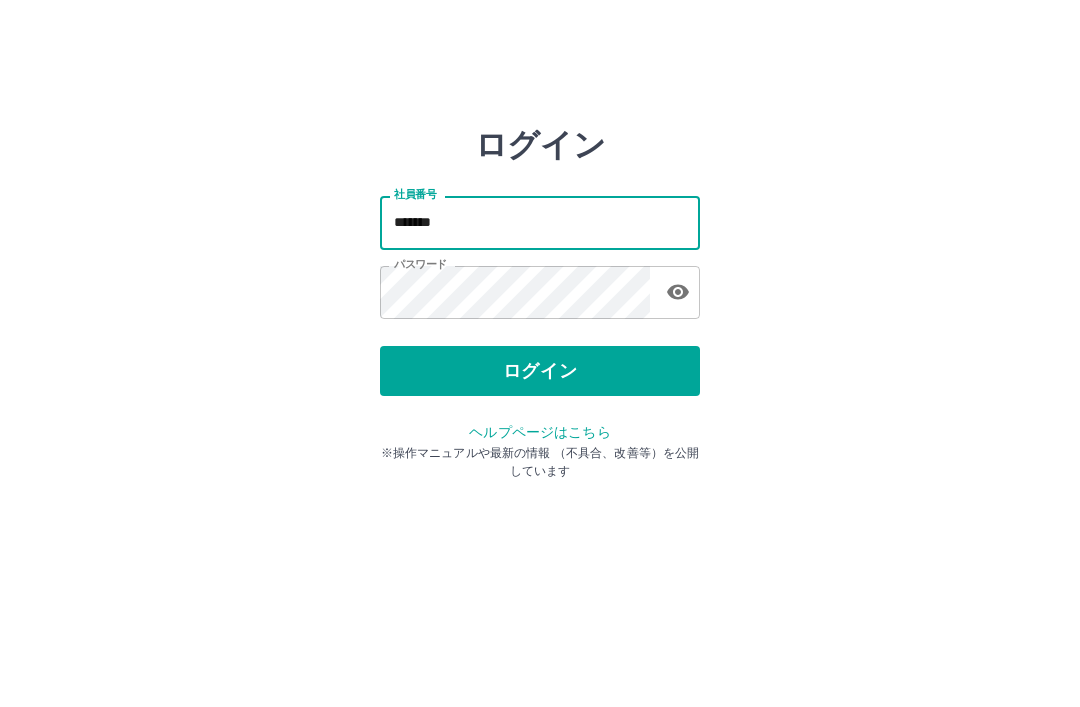 click on "*******" at bounding box center [540, 222] 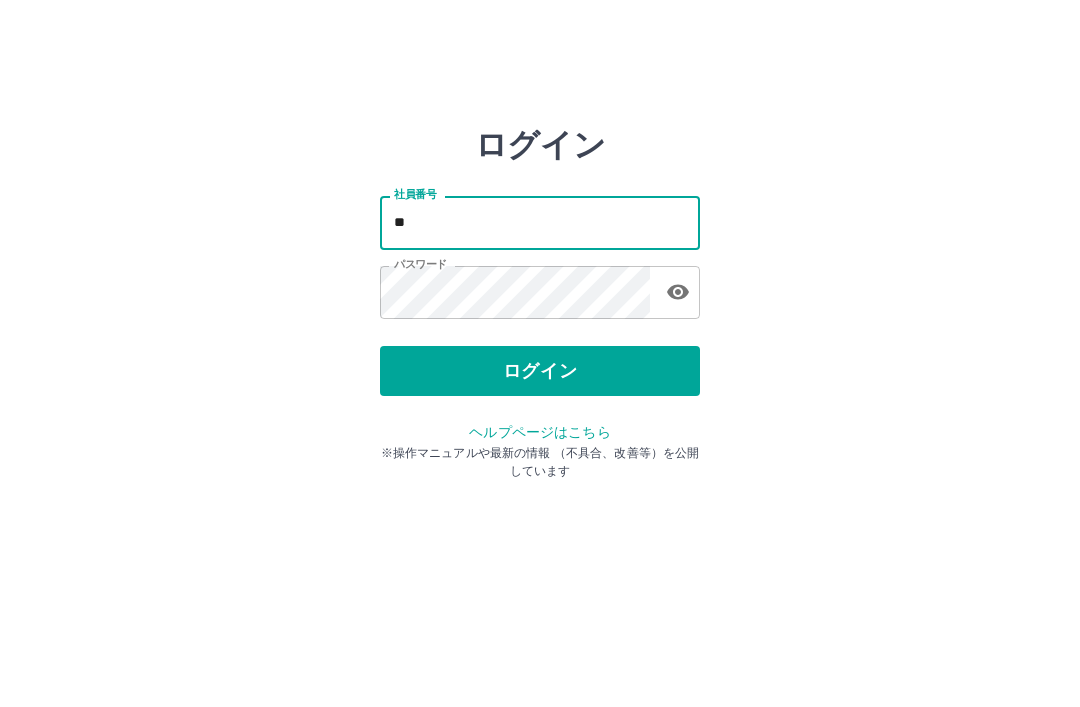 type on "*" 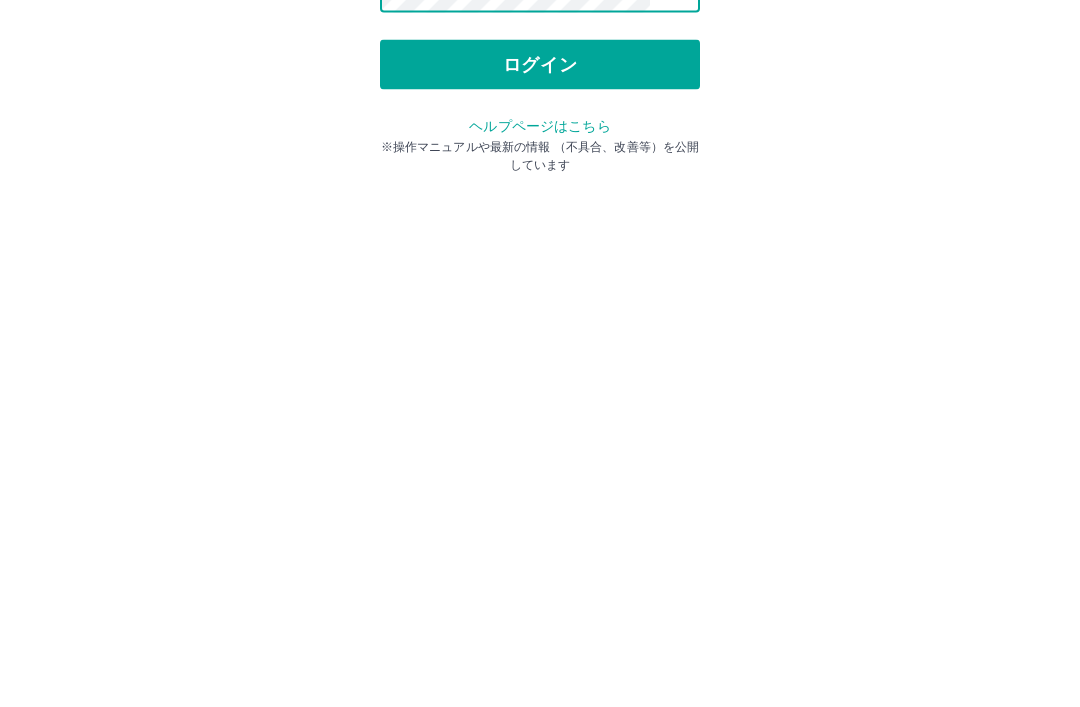 click on "ログイン" at bounding box center (540, 371) 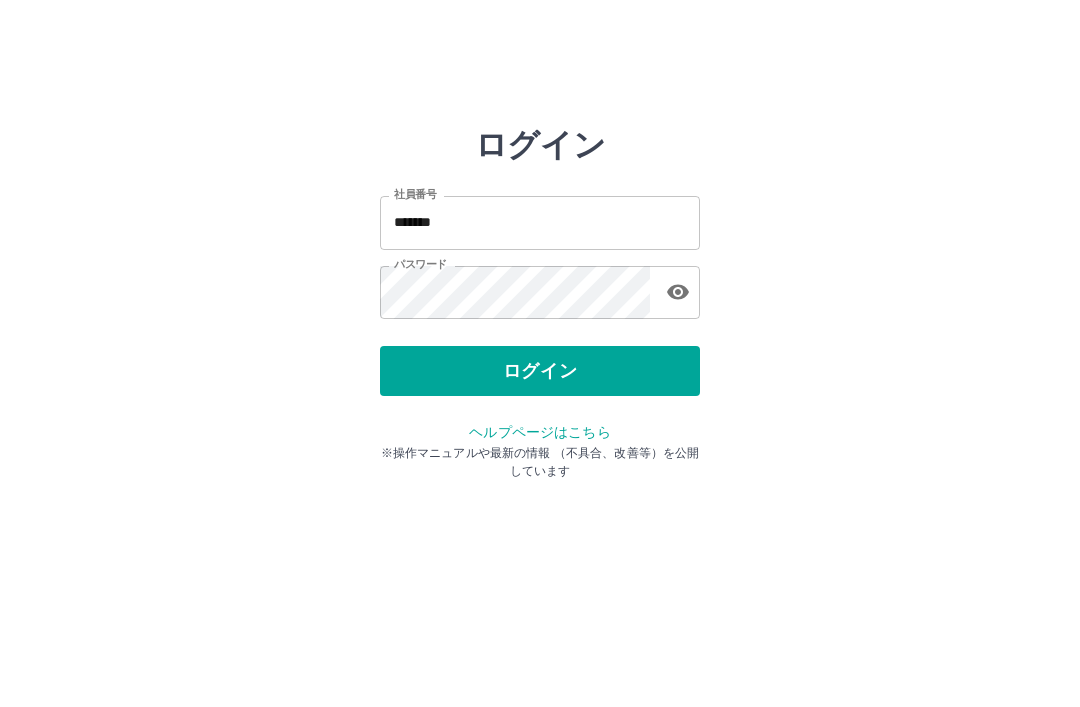 click on "*******" at bounding box center (540, 222) 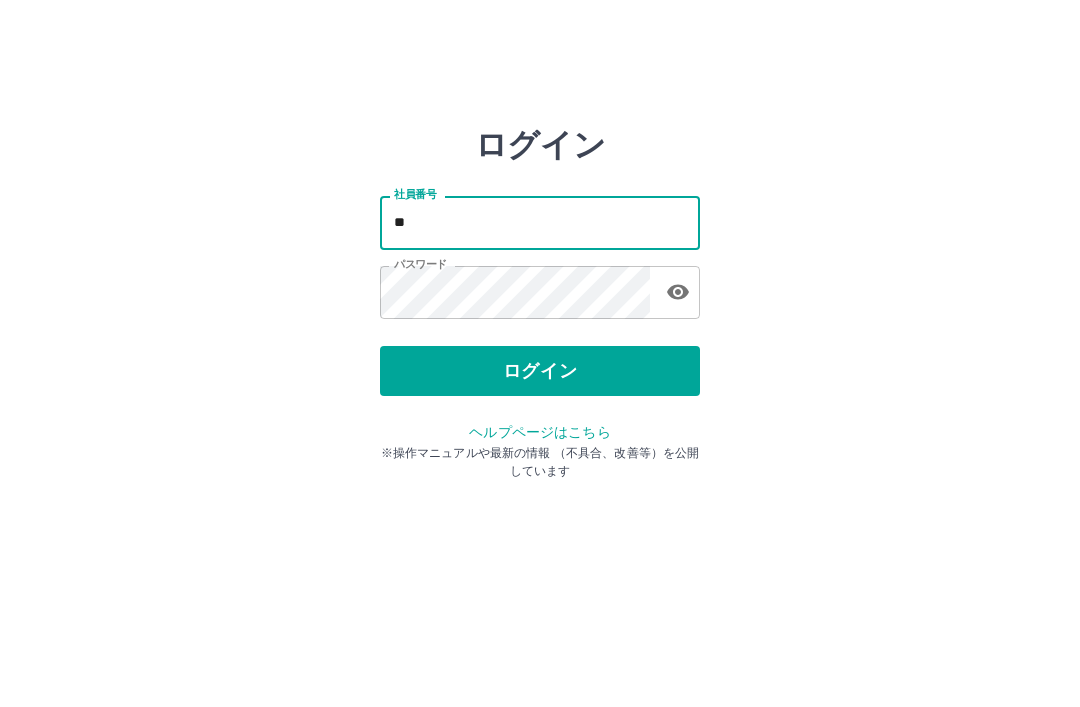 type on "*" 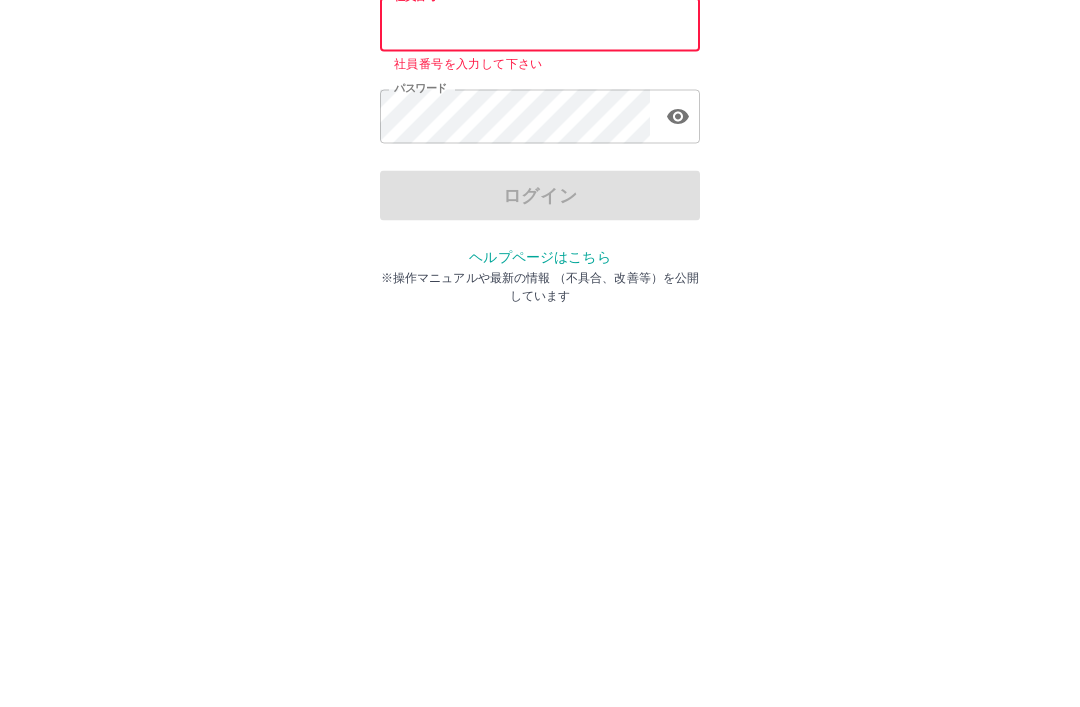 type 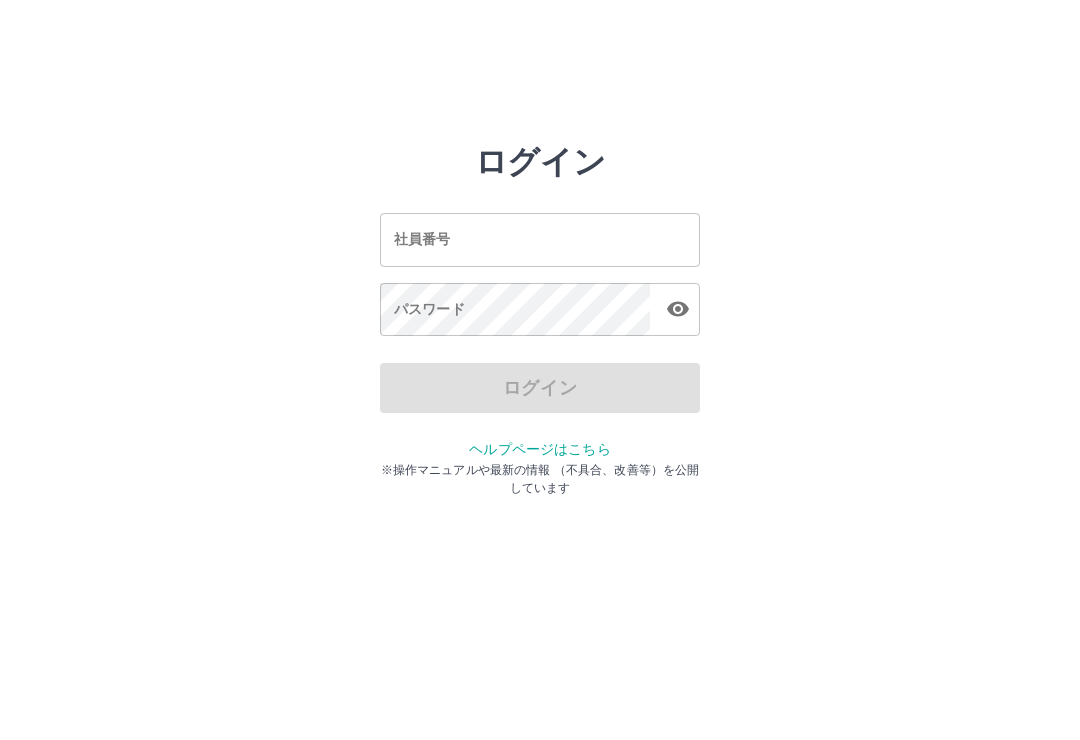scroll, scrollTop: 0, scrollLeft: 0, axis: both 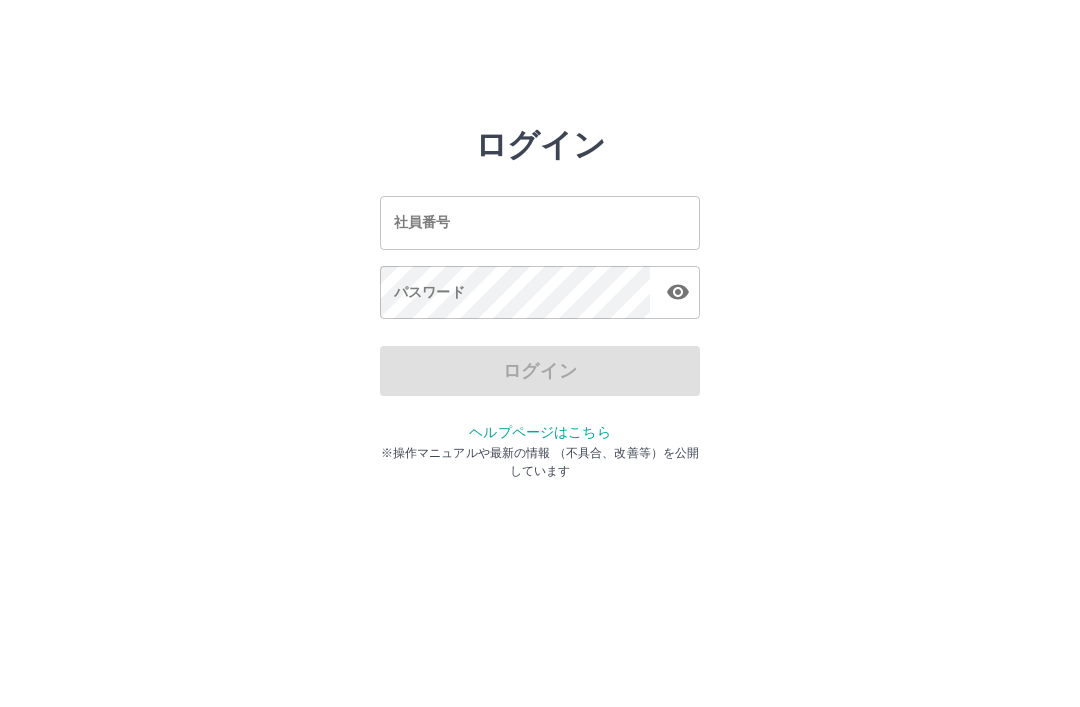 click on "社員番号" at bounding box center (540, 222) 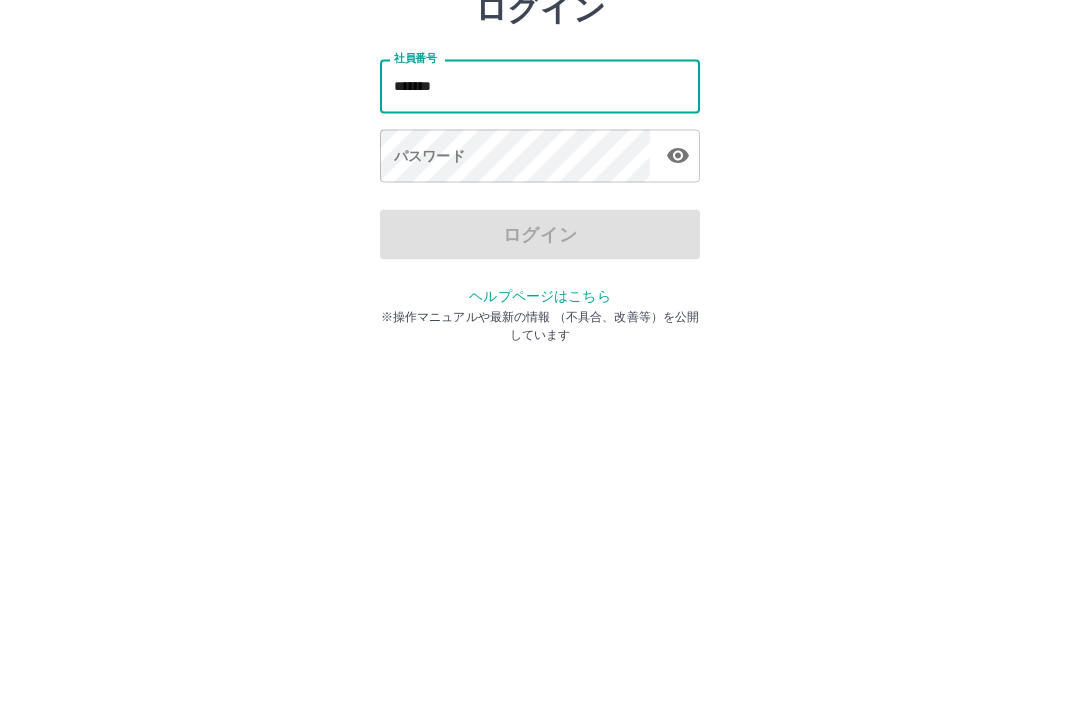 type on "*******" 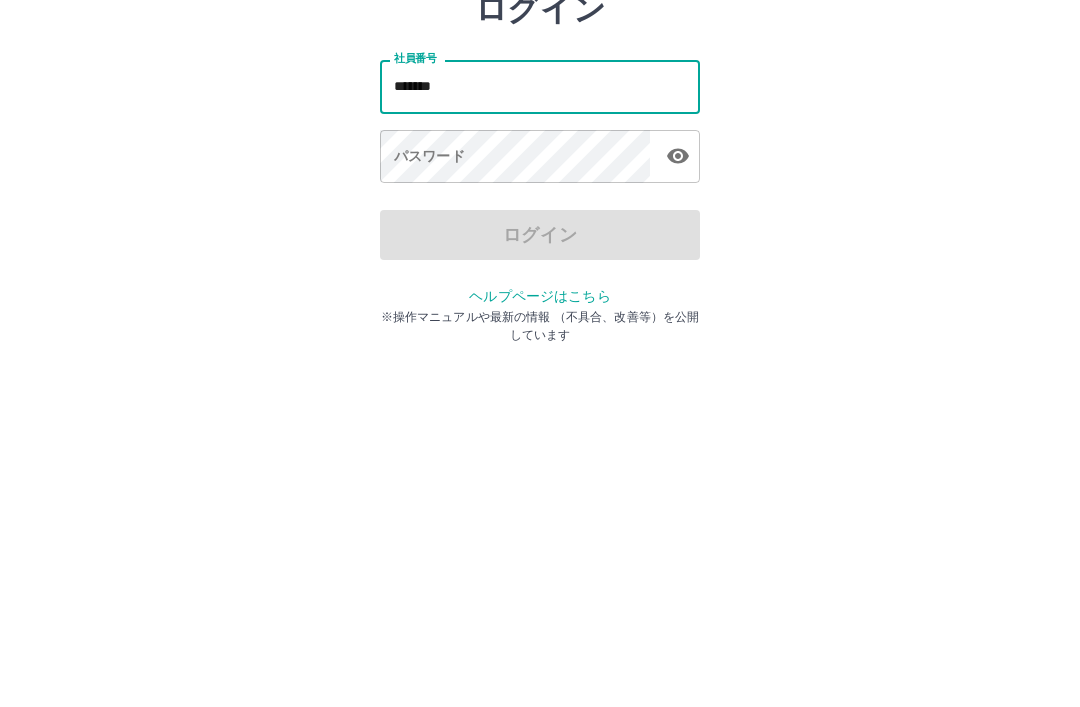 click on "パスワード パスワード" at bounding box center [540, 294] 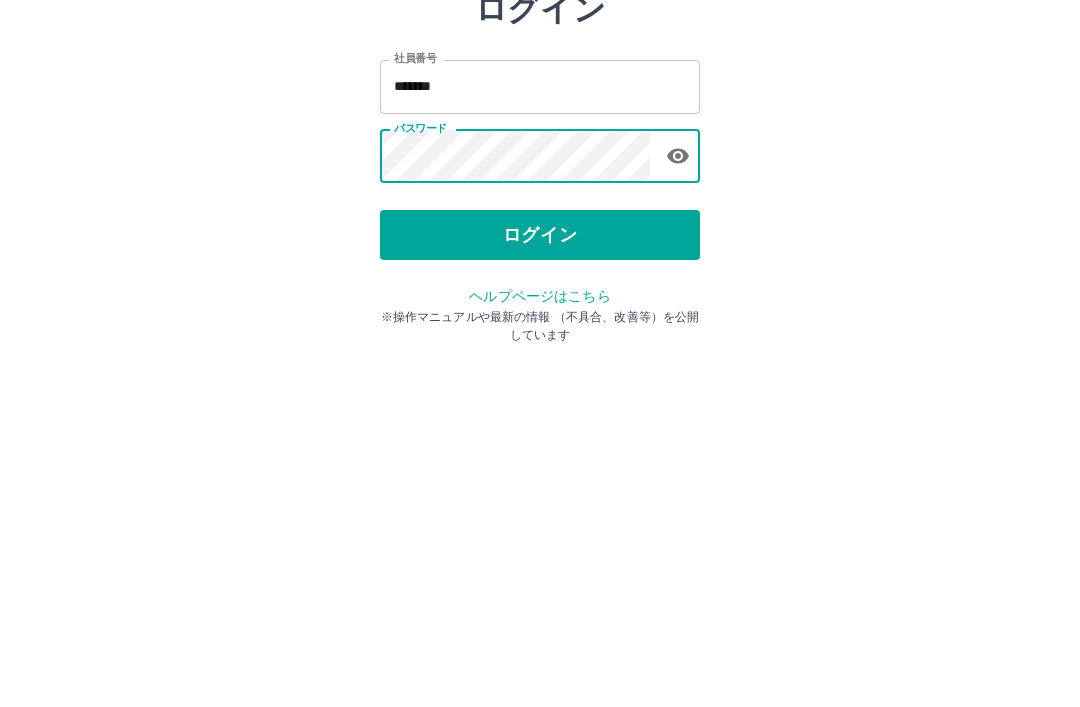 click on "ログイン" at bounding box center [540, 371] 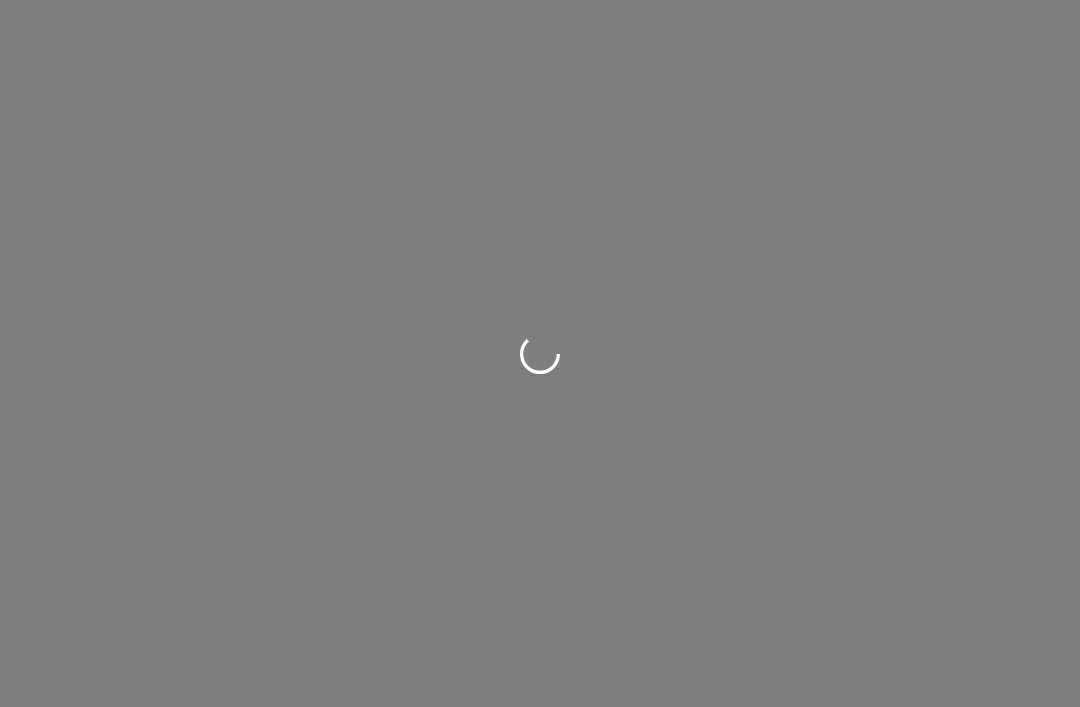 scroll, scrollTop: 0, scrollLeft: 0, axis: both 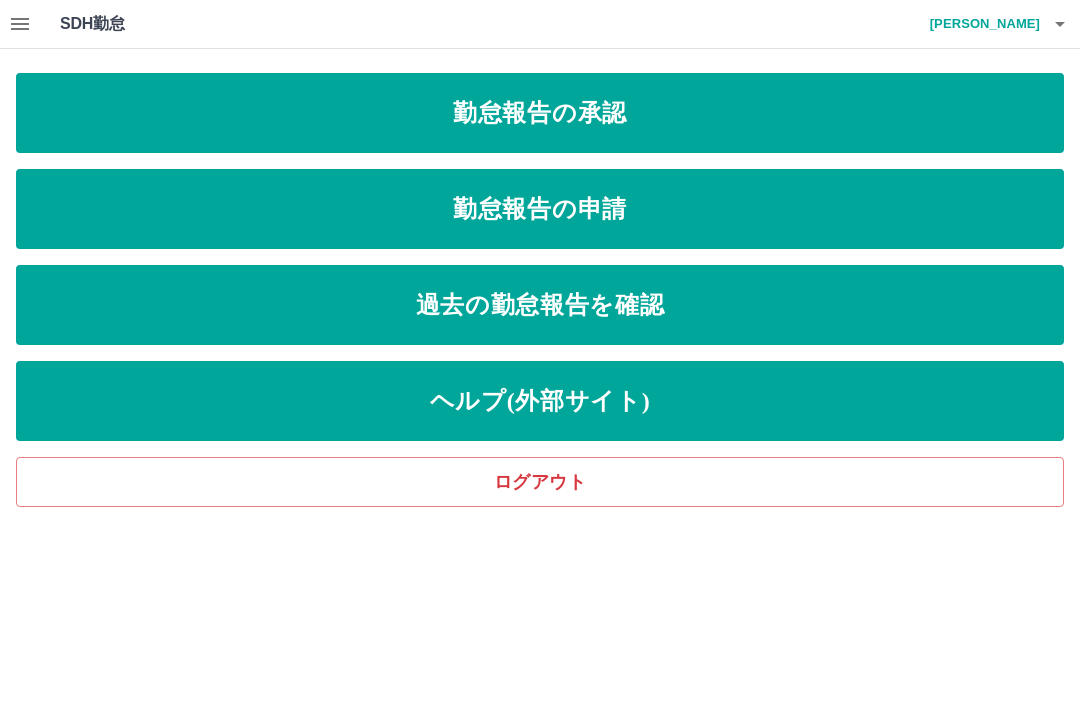 click on "勤怠報告の承認" at bounding box center [540, 113] 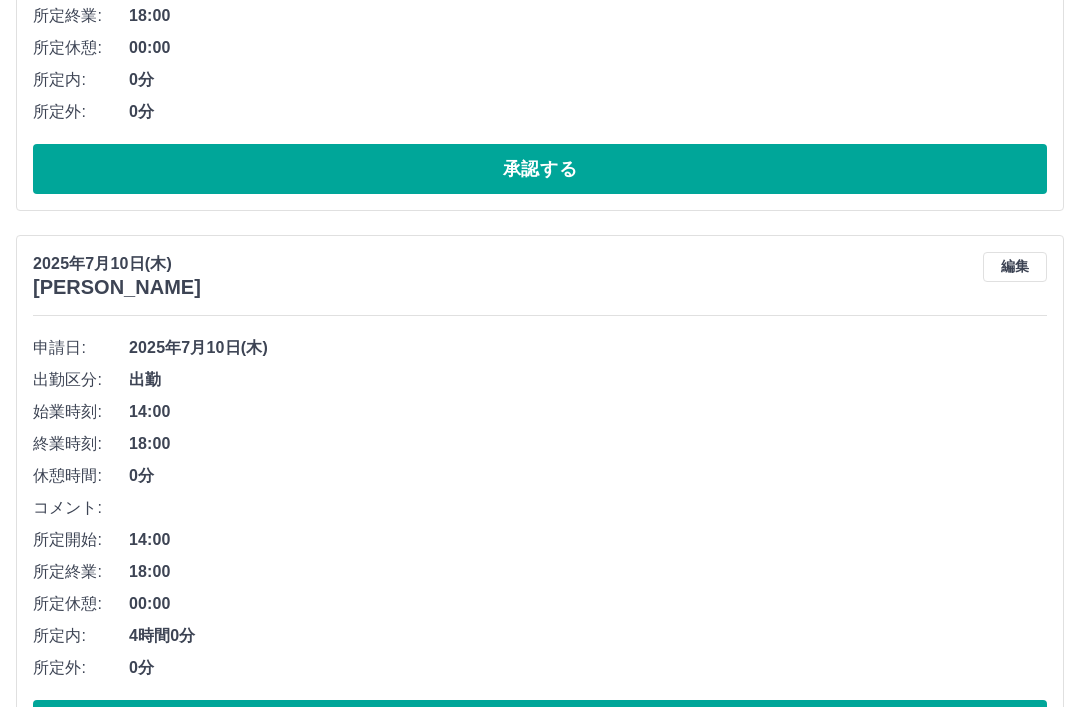 scroll, scrollTop: 1579, scrollLeft: 0, axis: vertical 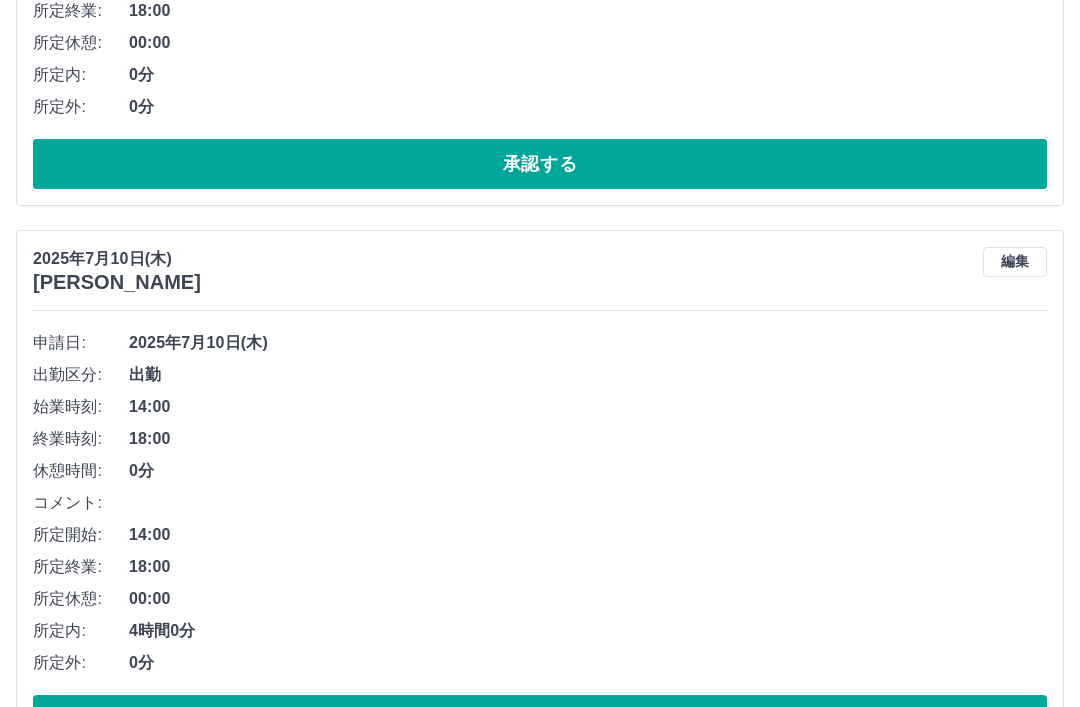 click on "承認する" at bounding box center (540, 720) 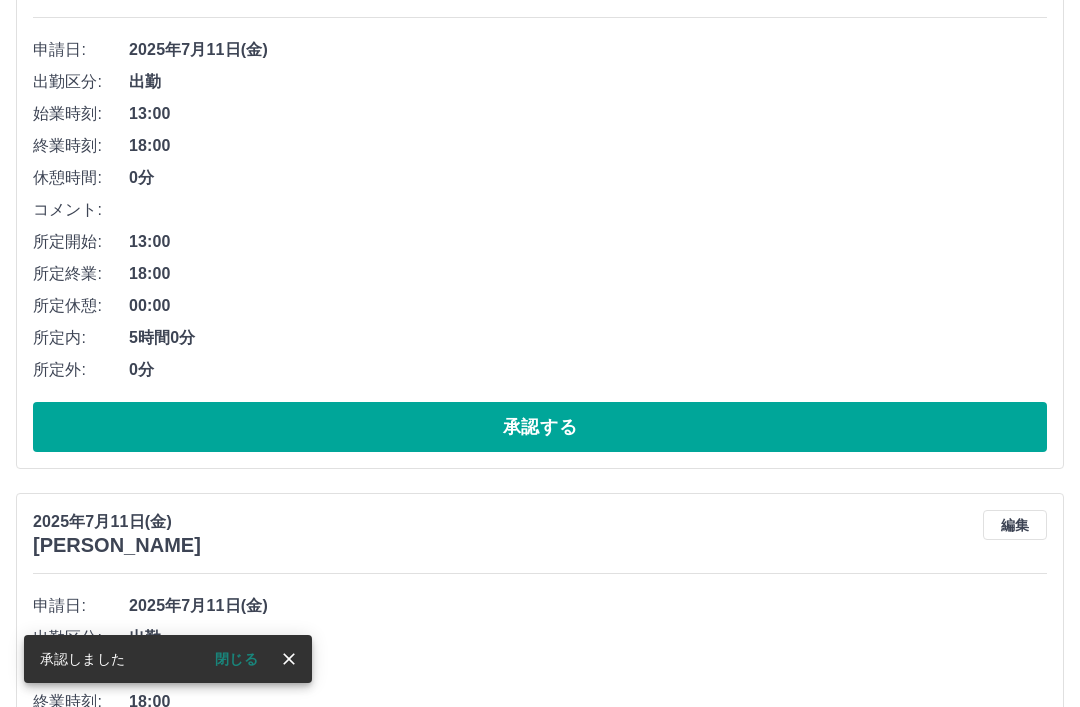 scroll, scrollTop: 0, scrollLeft: 0, axis: both 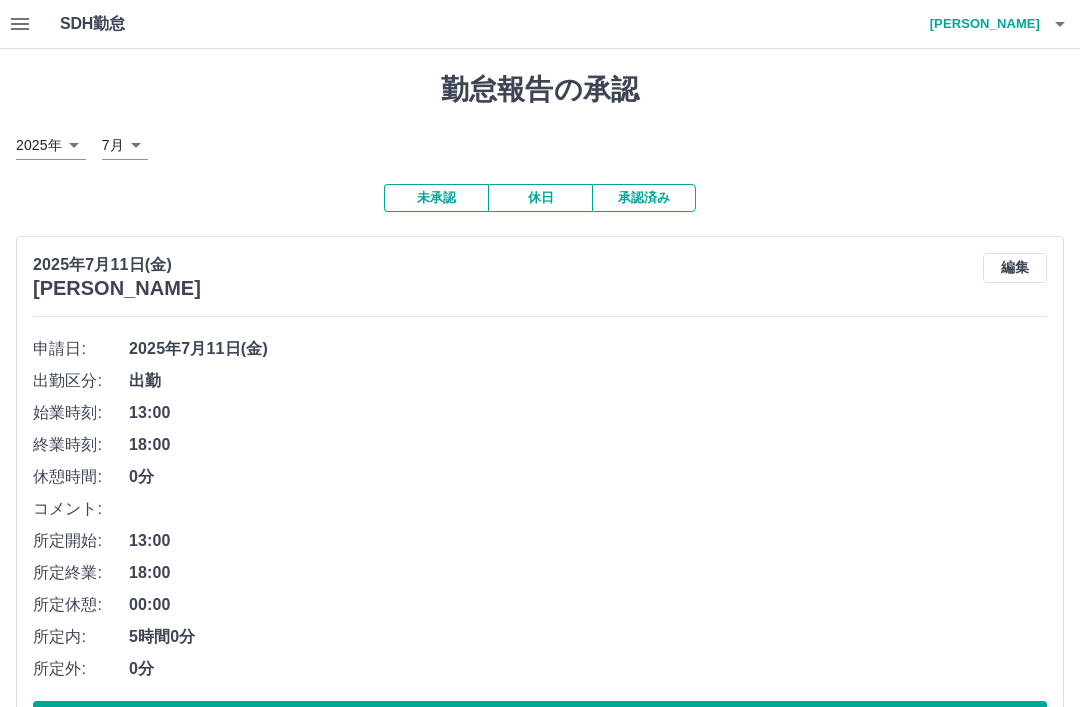click at bounding box center [1060, 24] 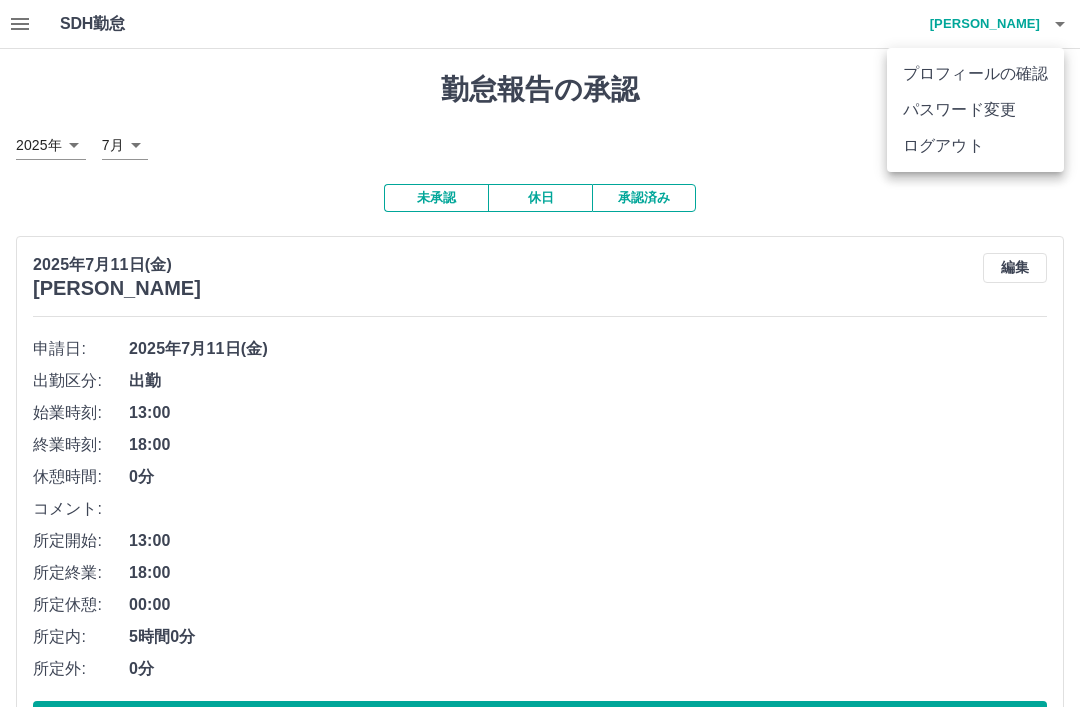 click on "ログアウト" at bounding box center [975, 146] 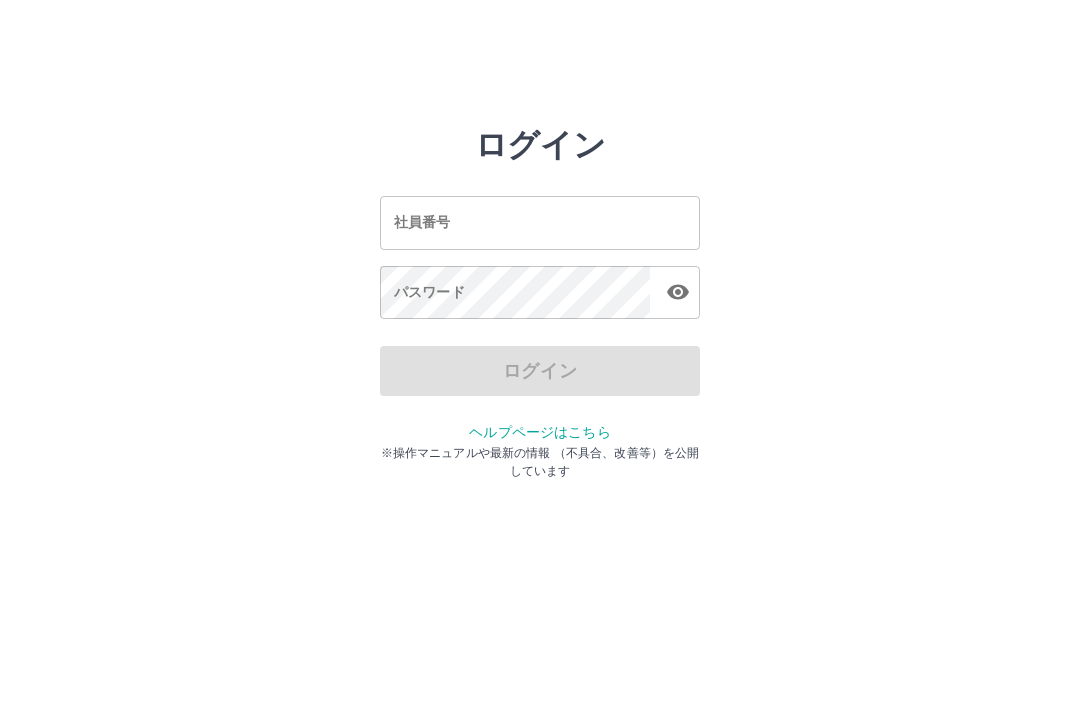 scroll, scrollTop: 0, scrollLeft: 0, axis: both 